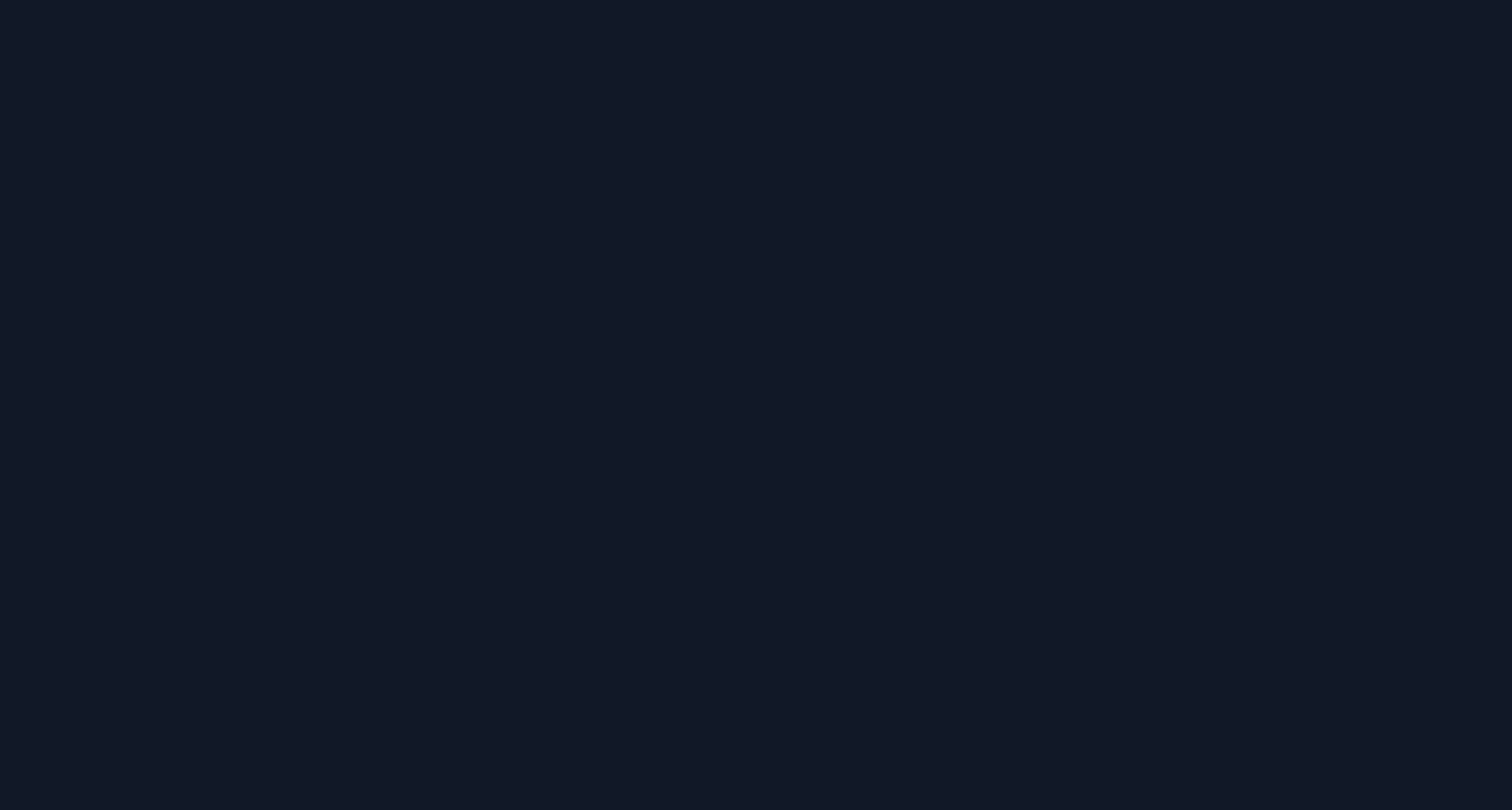 scroll, scrollTop: 0, scrollLeft: 0, axis: both 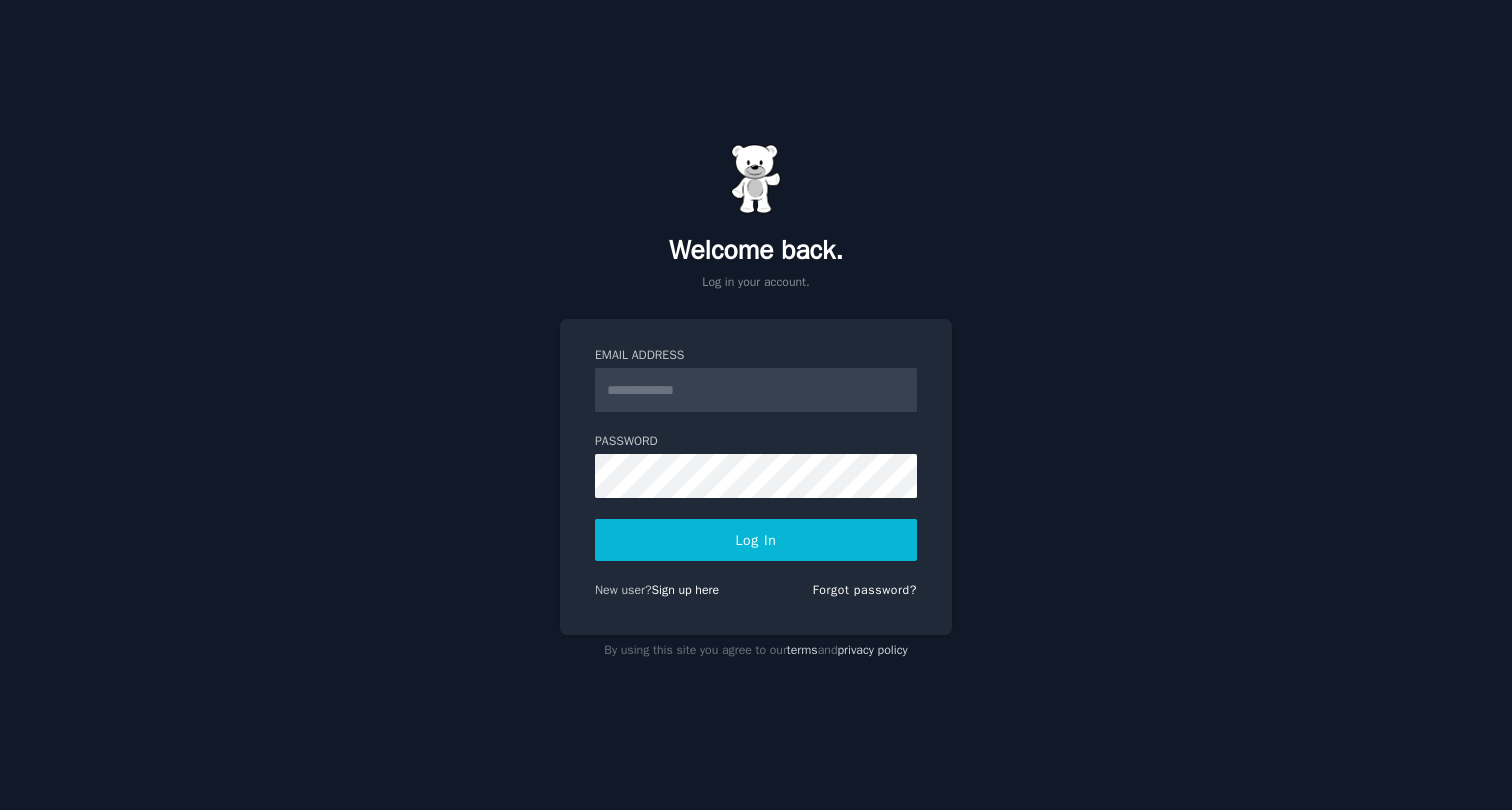 click on "Welcome back. Log in your account. Email Address Password Log In New user?  Sign up here Forgot password? By using this site you agree to our  terms  and  privacy policy" at bounding box center (756, 405) 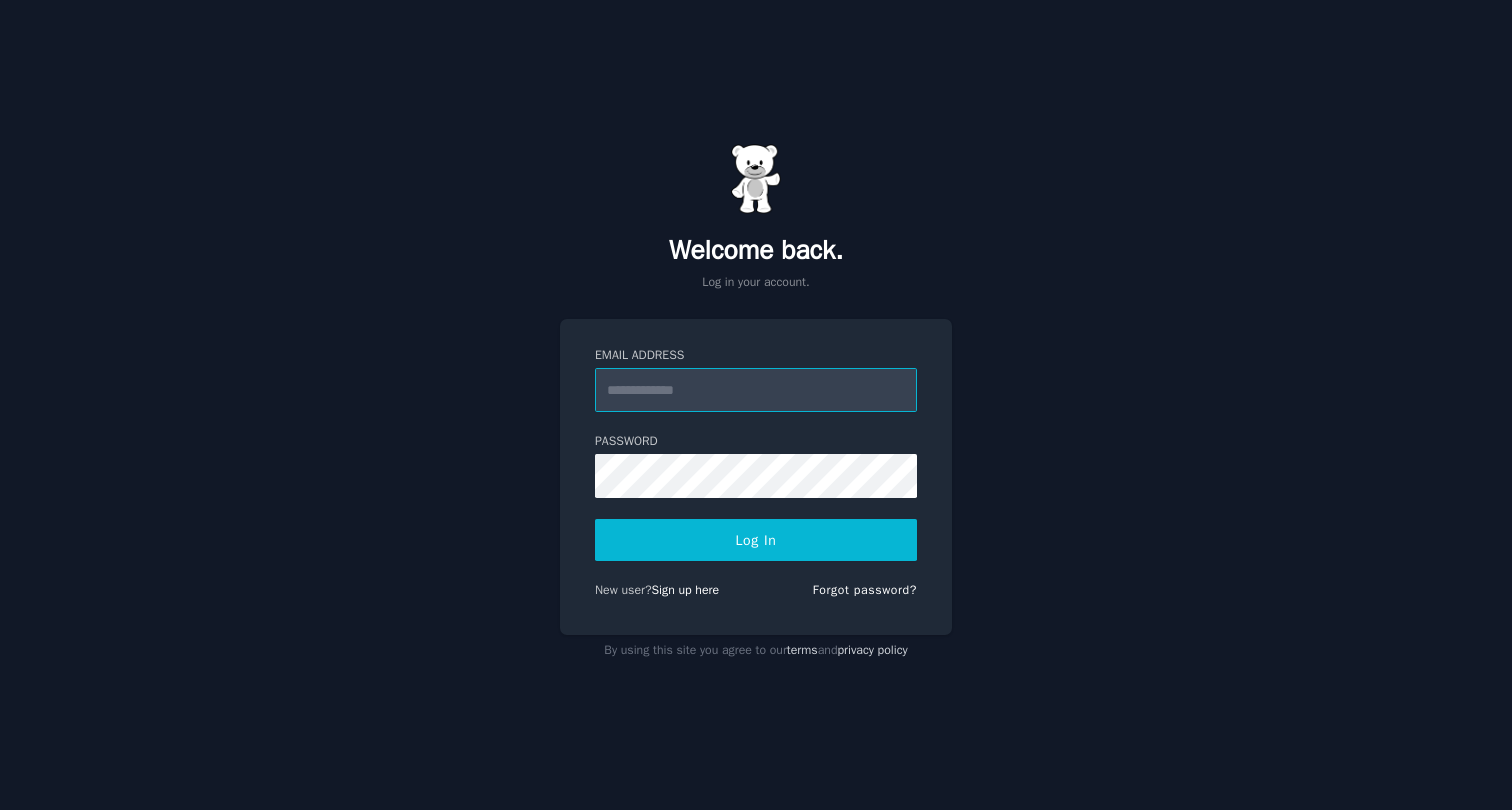 click on "Email Address" at bounding box center (756, 390) 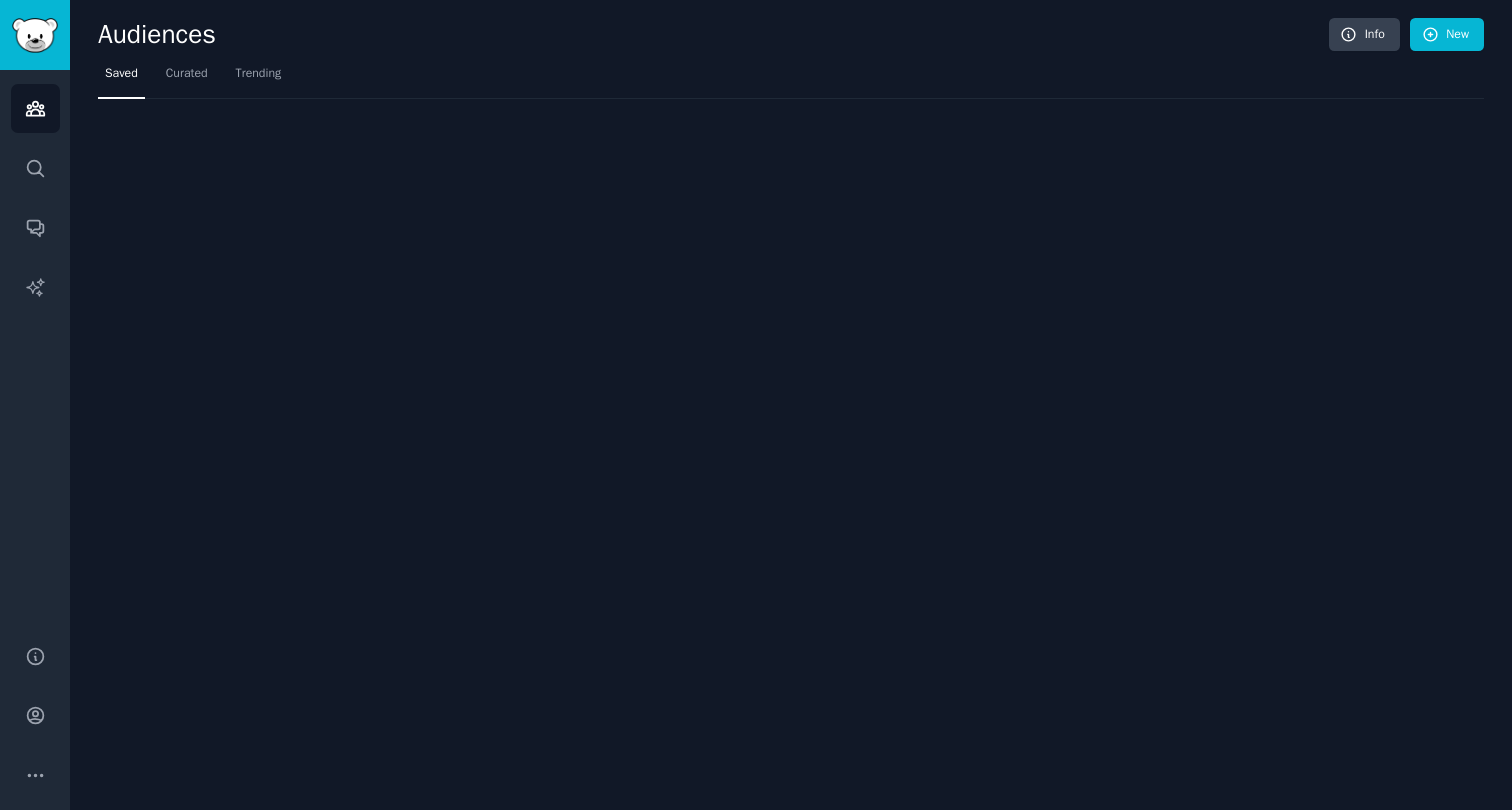 scroll, scrollTop: 0, scrollLeft: 0, axis: both 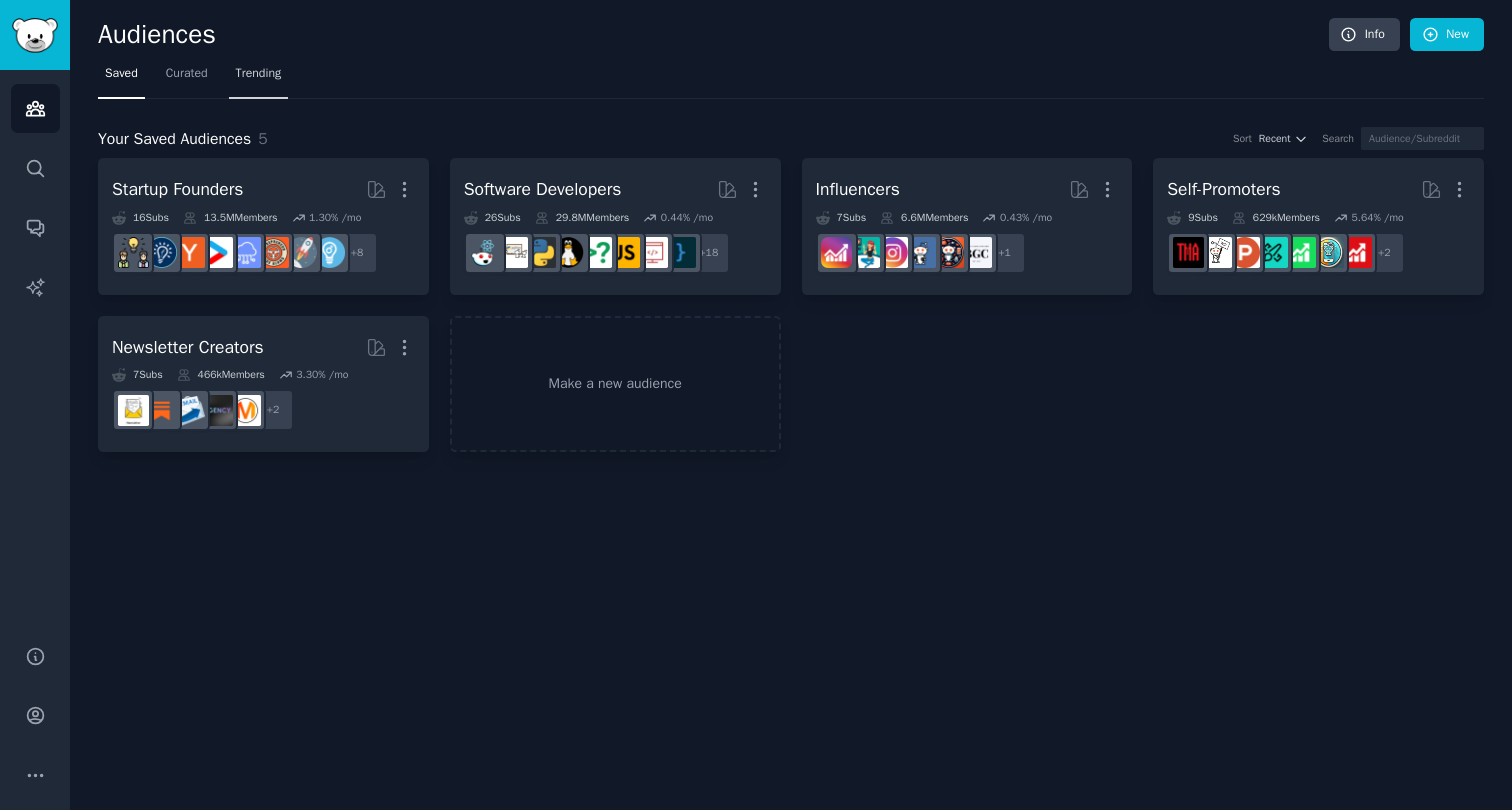 click on "Trending" at bounding box center (259, 74) 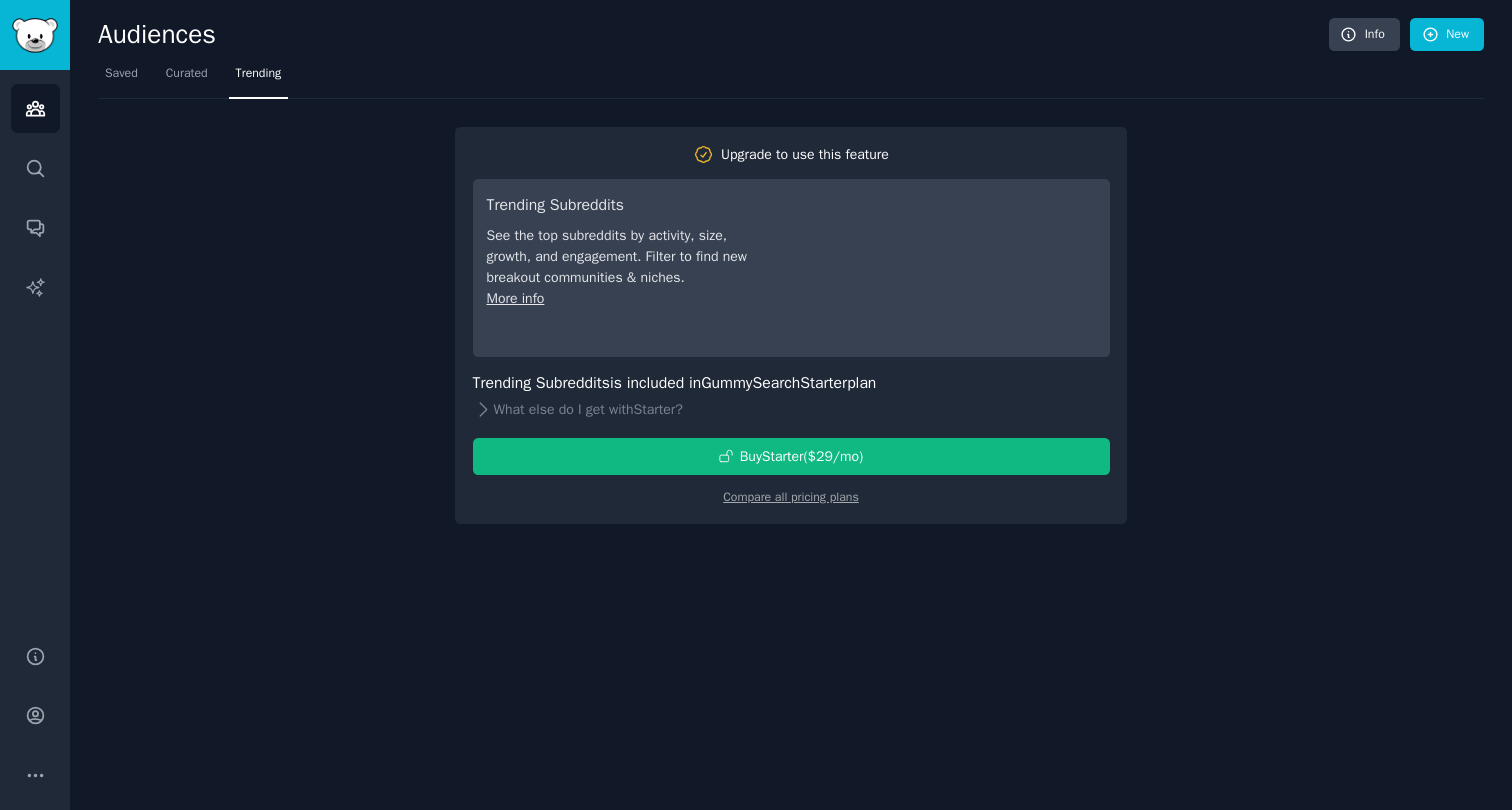 click on "Audiences Info New" at bounding box center (791, 38) 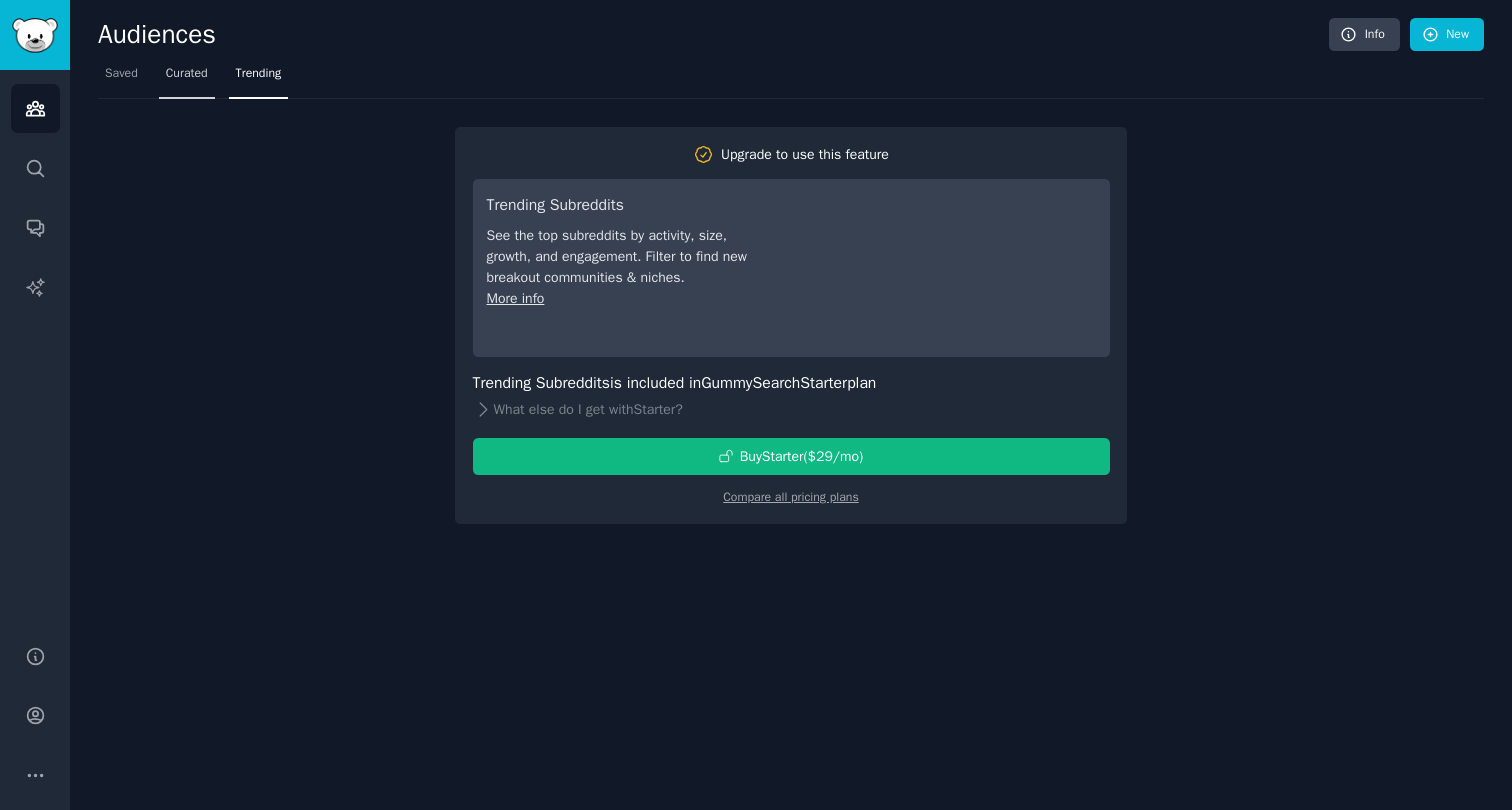 click on "Curated" at bounding box center [187, 74] 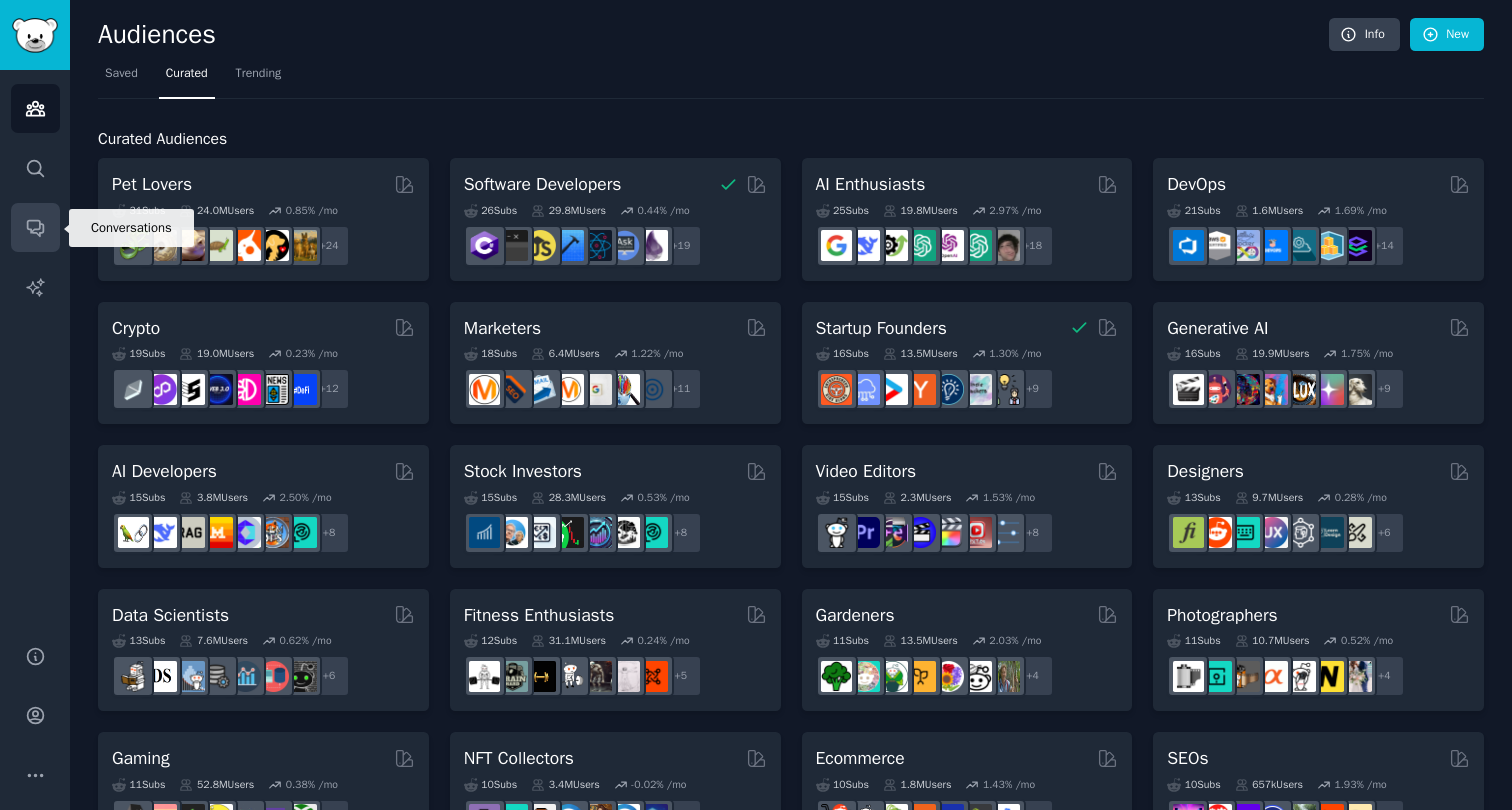 click 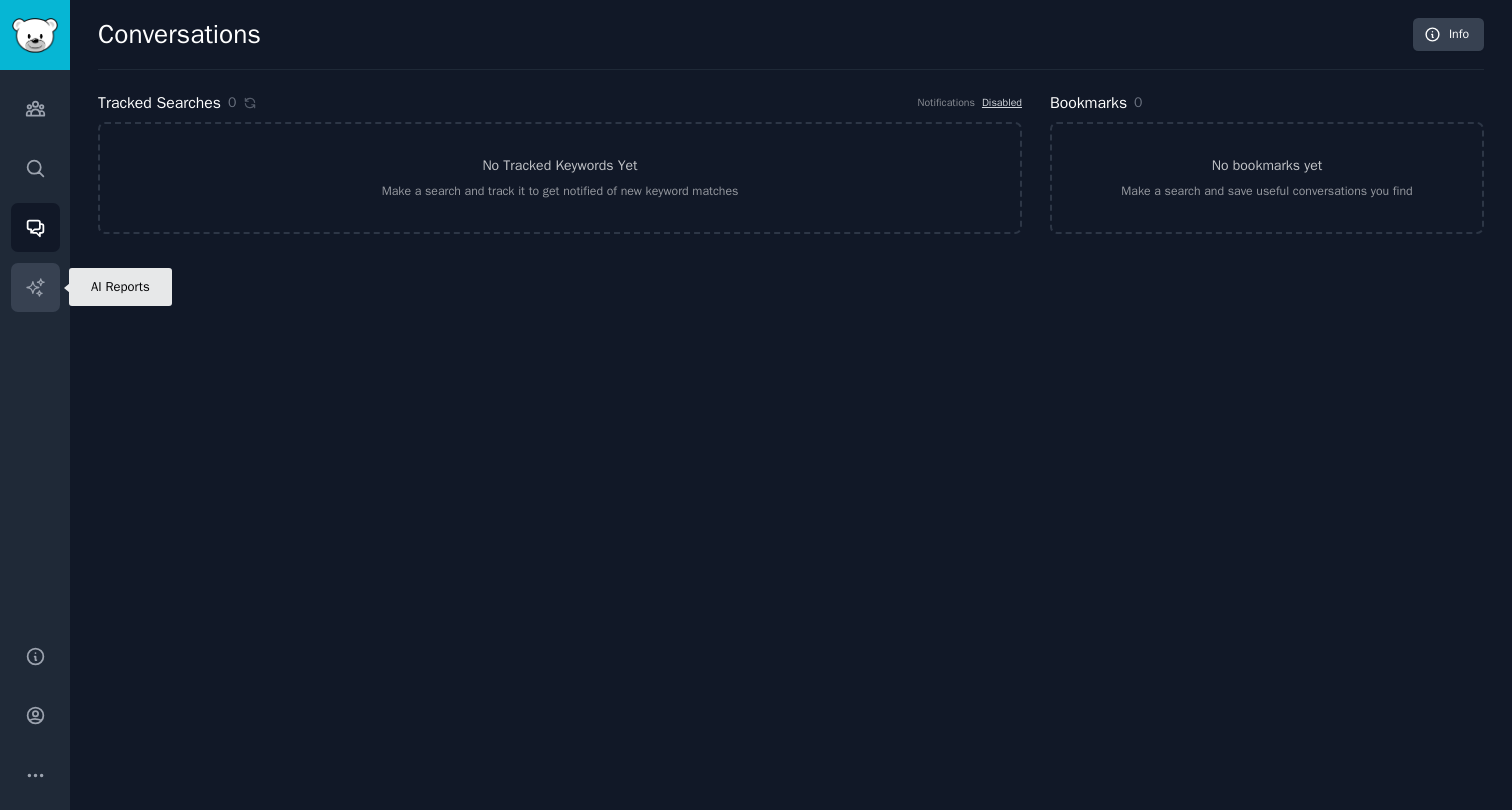 click on "AI Reports" at bounding box center [35, 287] 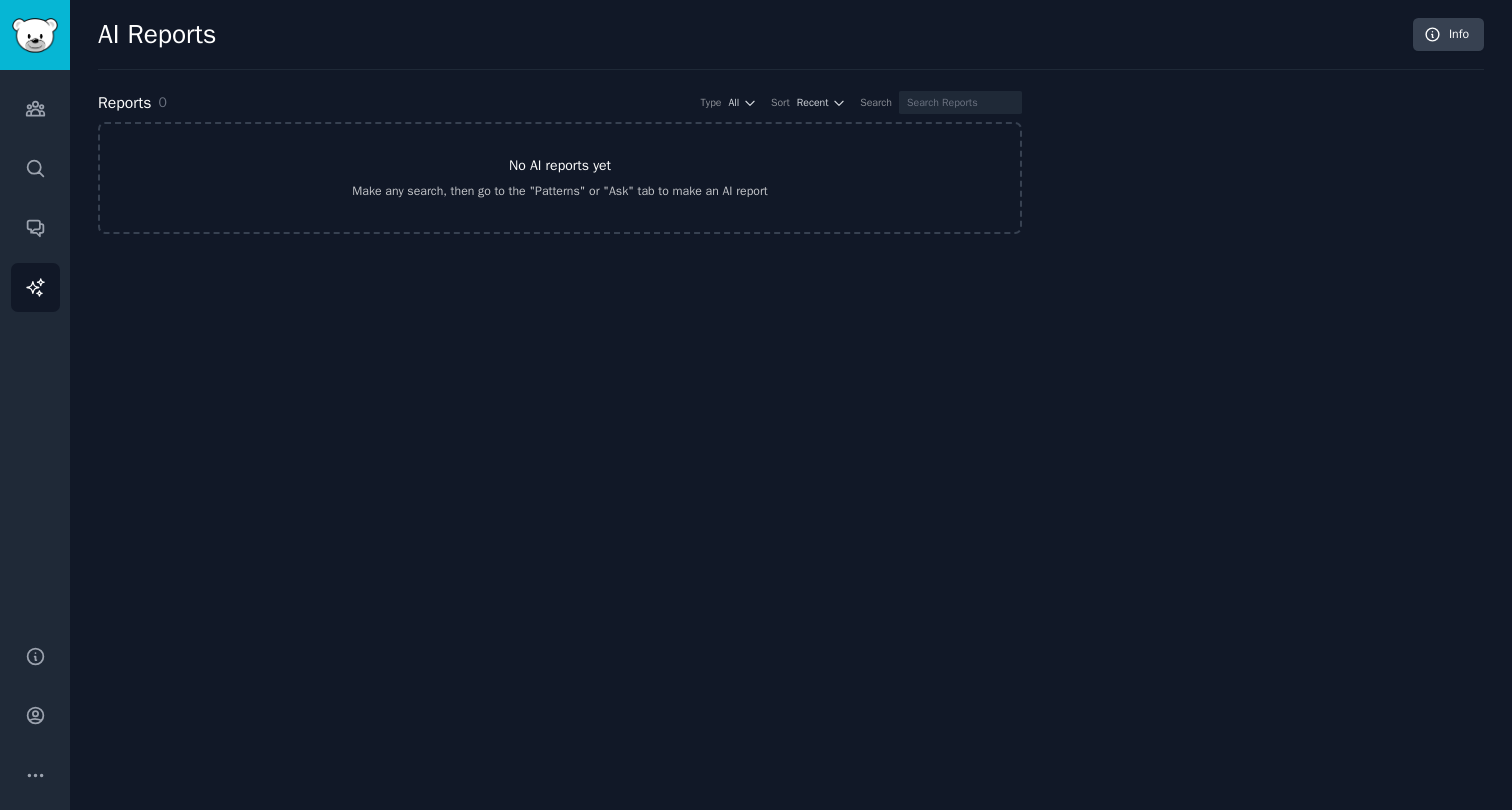 click on "No AI reports yet" at bounding box center (560, 165) 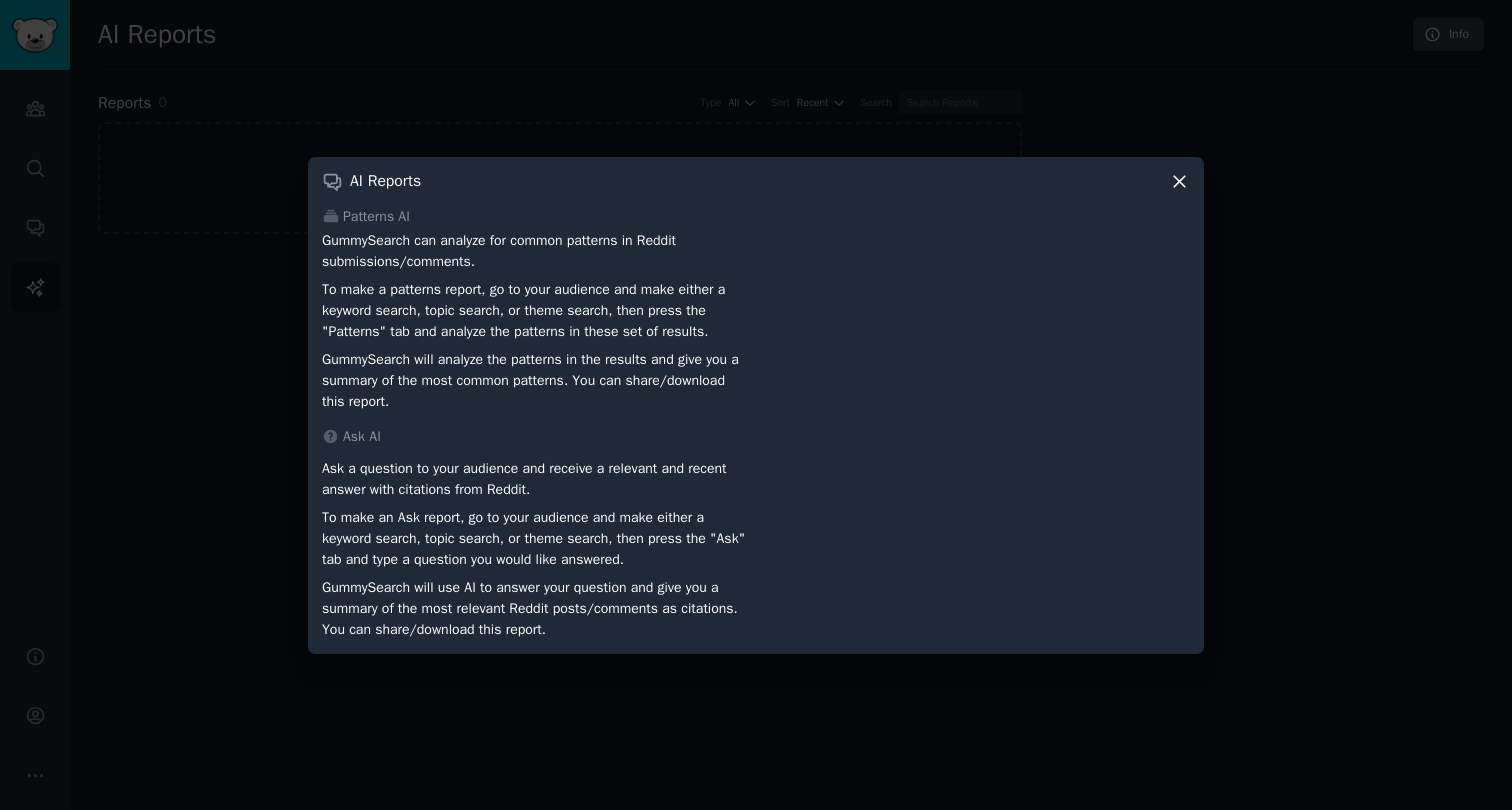click 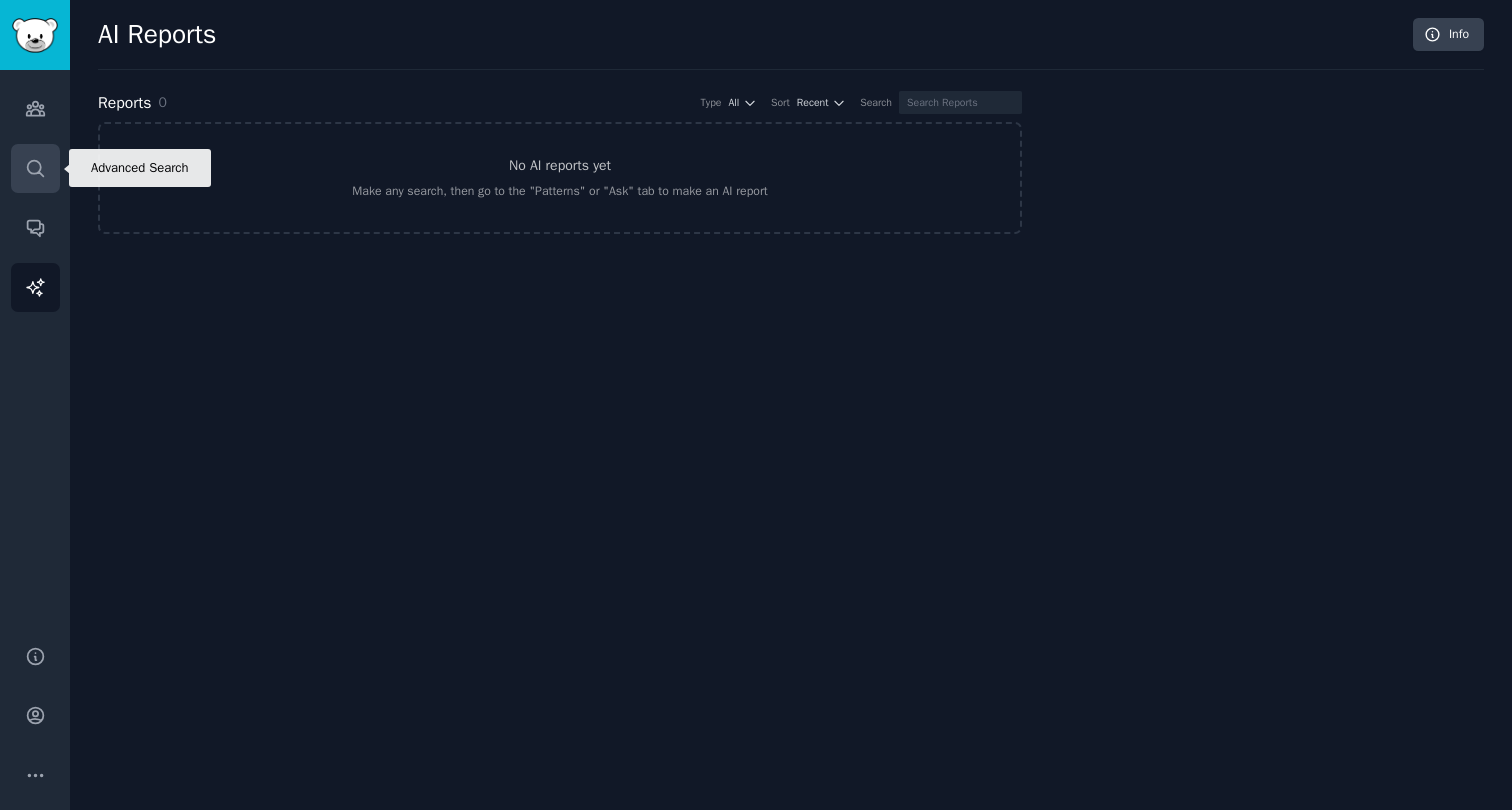 click on "Search" at bounding box center [35, 168] 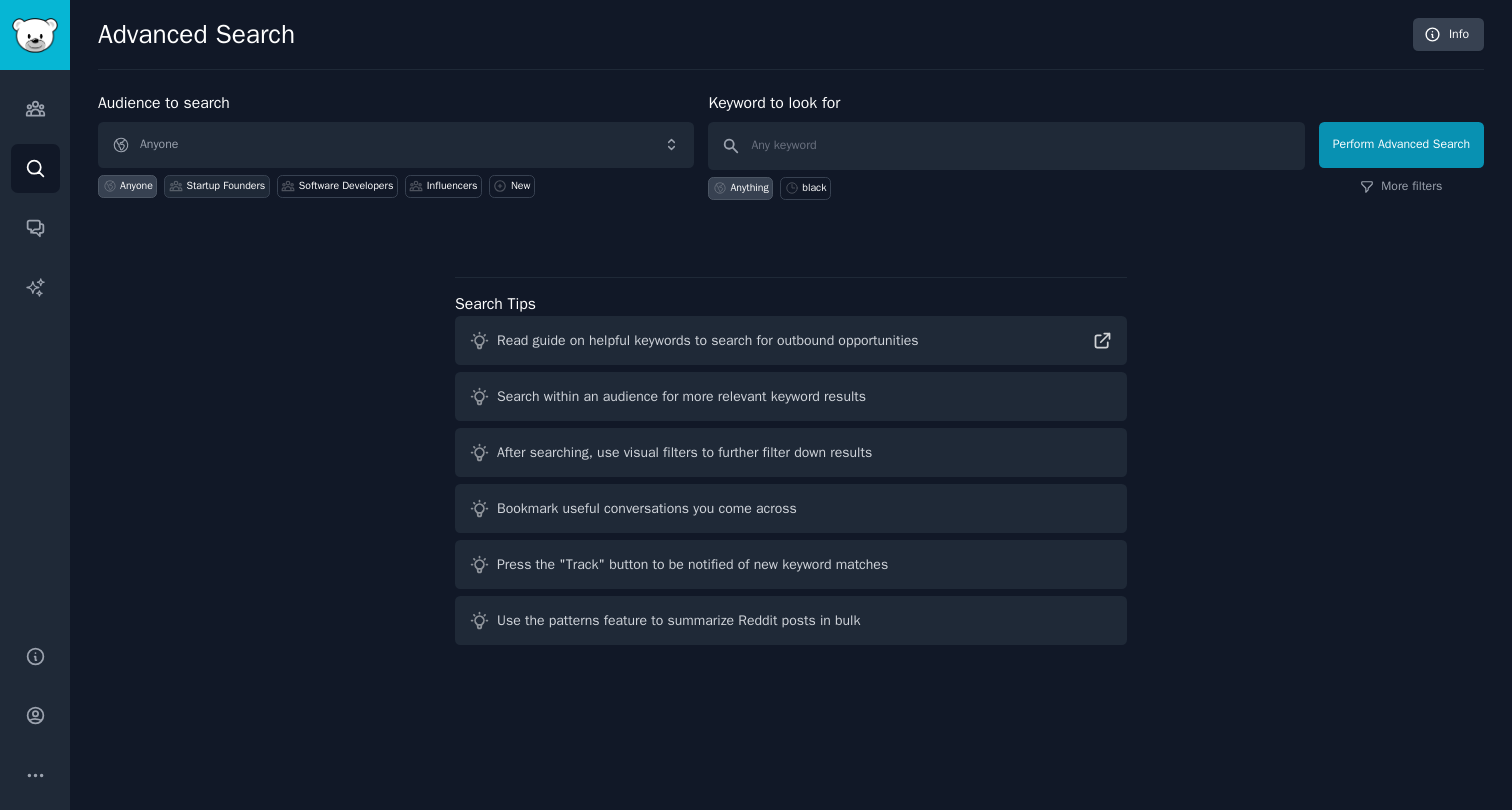 click on "Startup Founders" at bounding box center (225, 186) 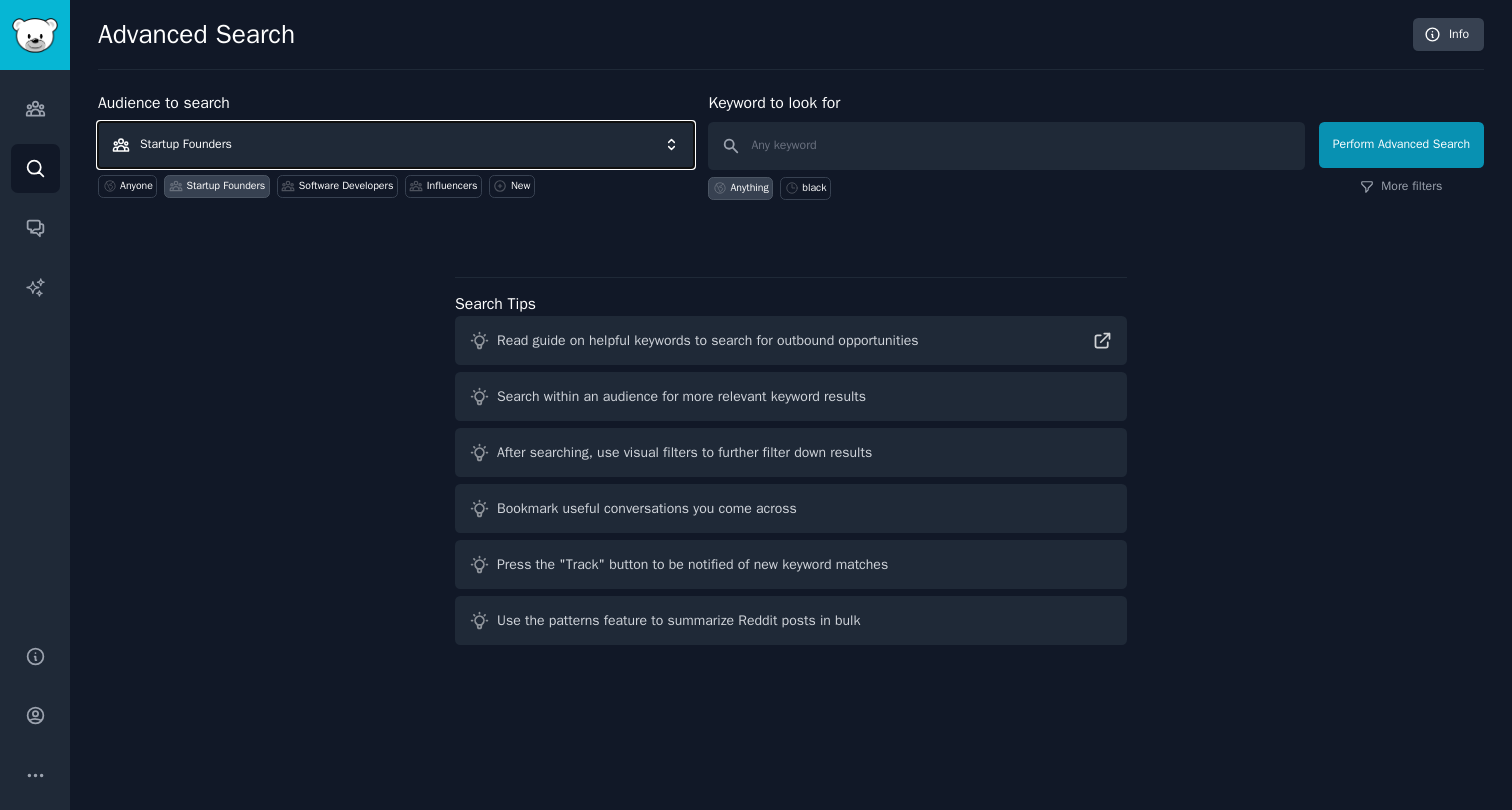 click on "Startup Founders" at bounding box center (396, 145) 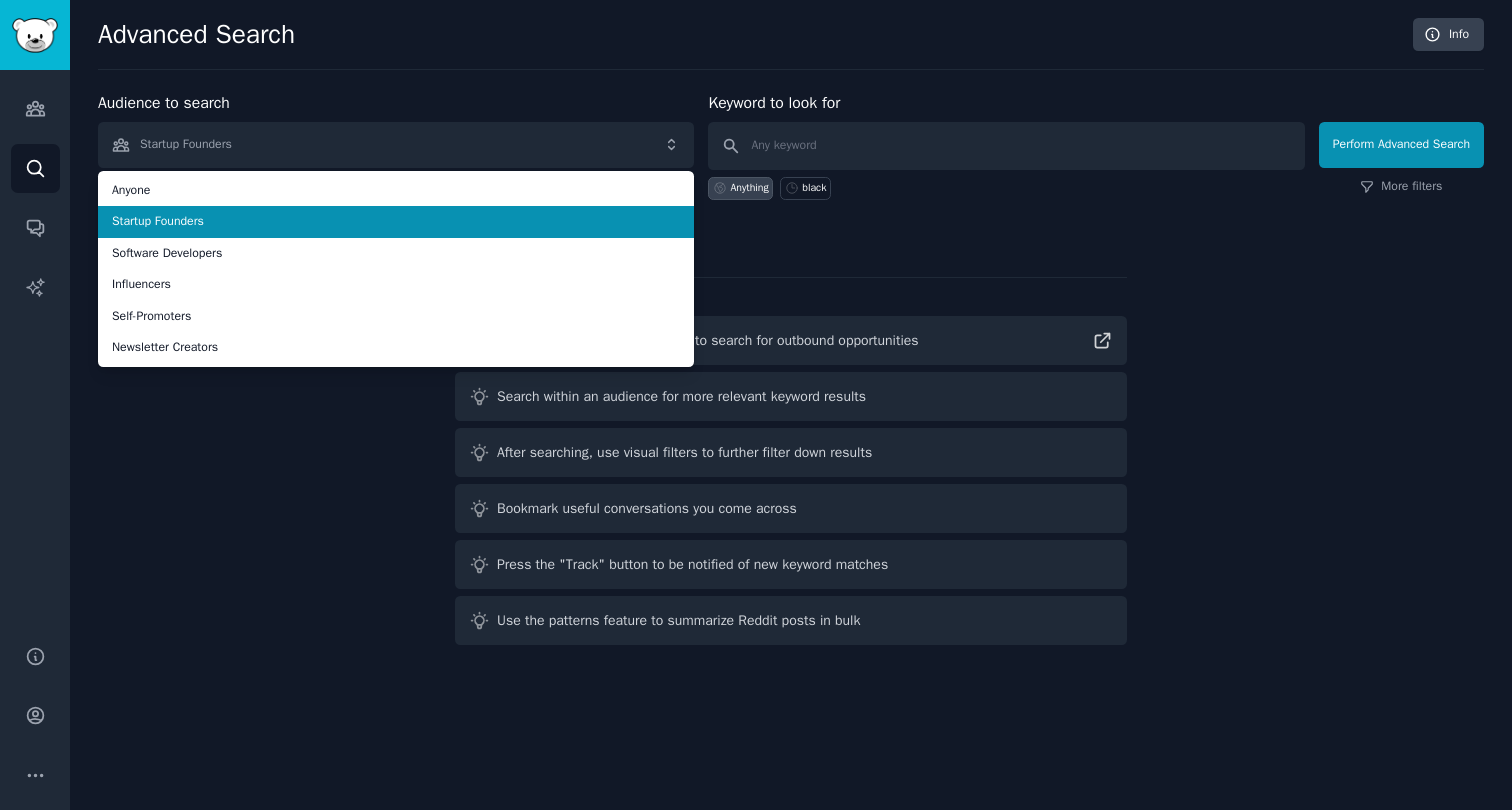 click on "Startup Founders" at bounding box center [396, 222] 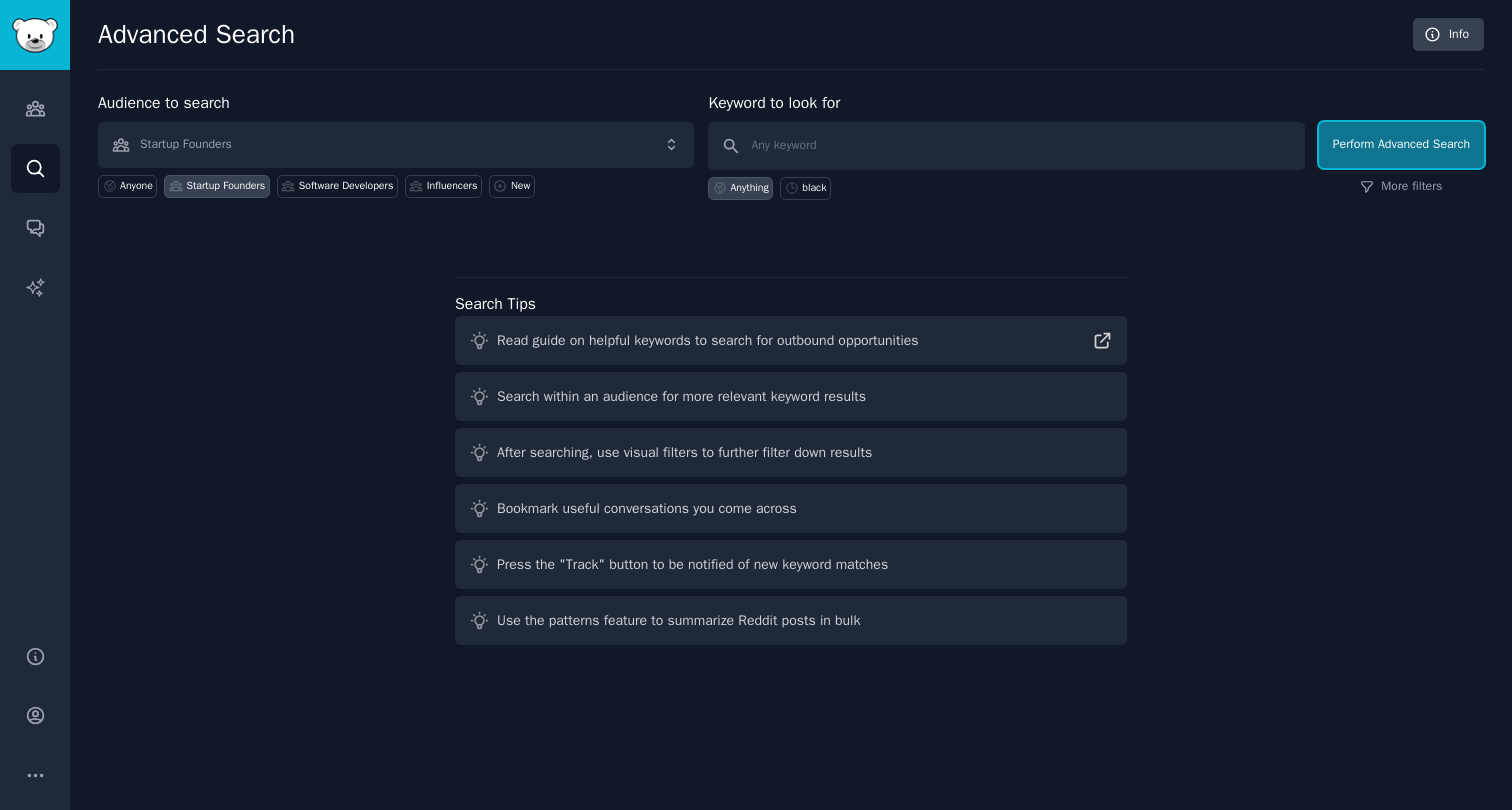 click on "Perform Advanced Search" at bounding box center (1401, 145) 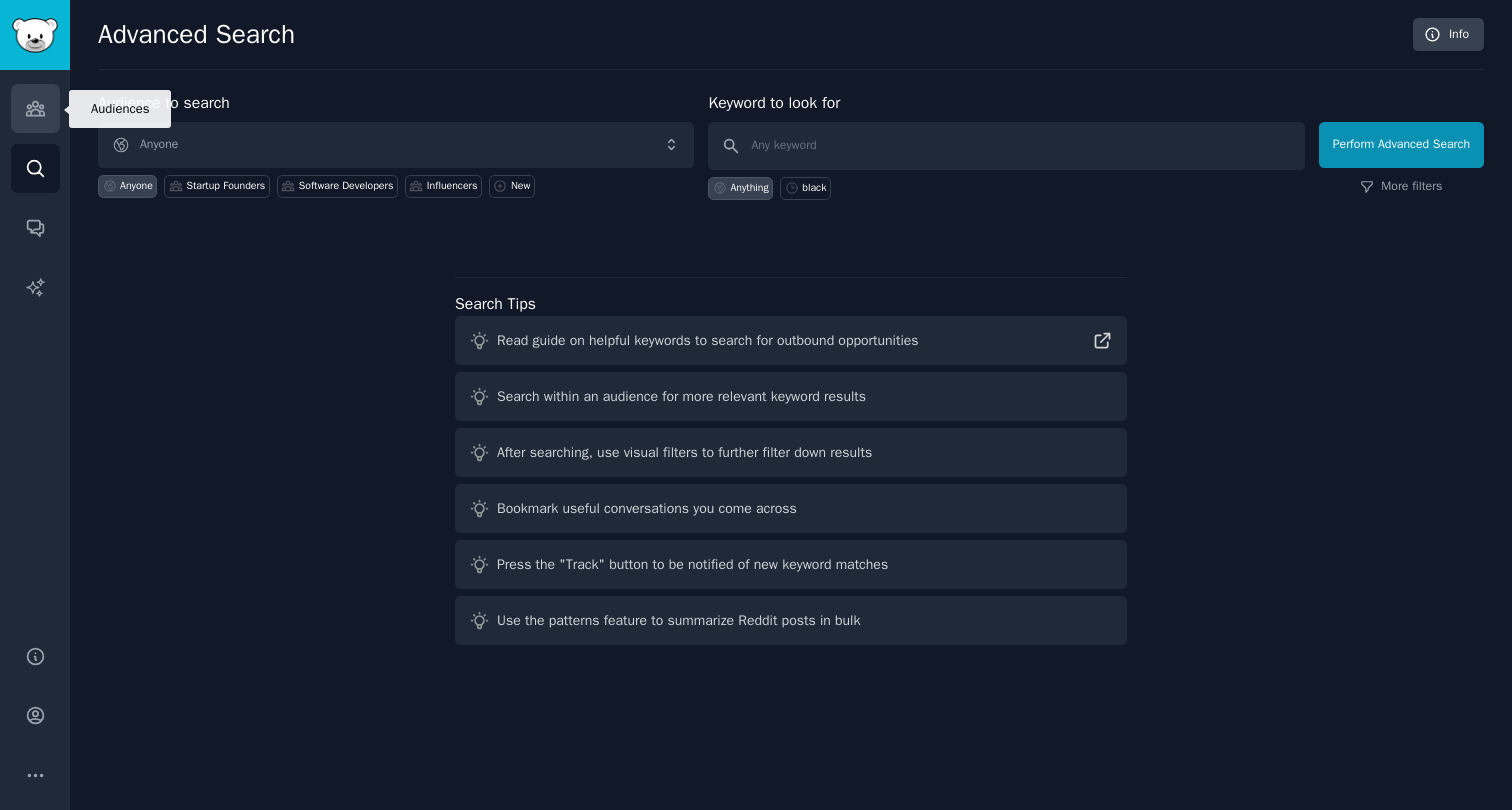 click 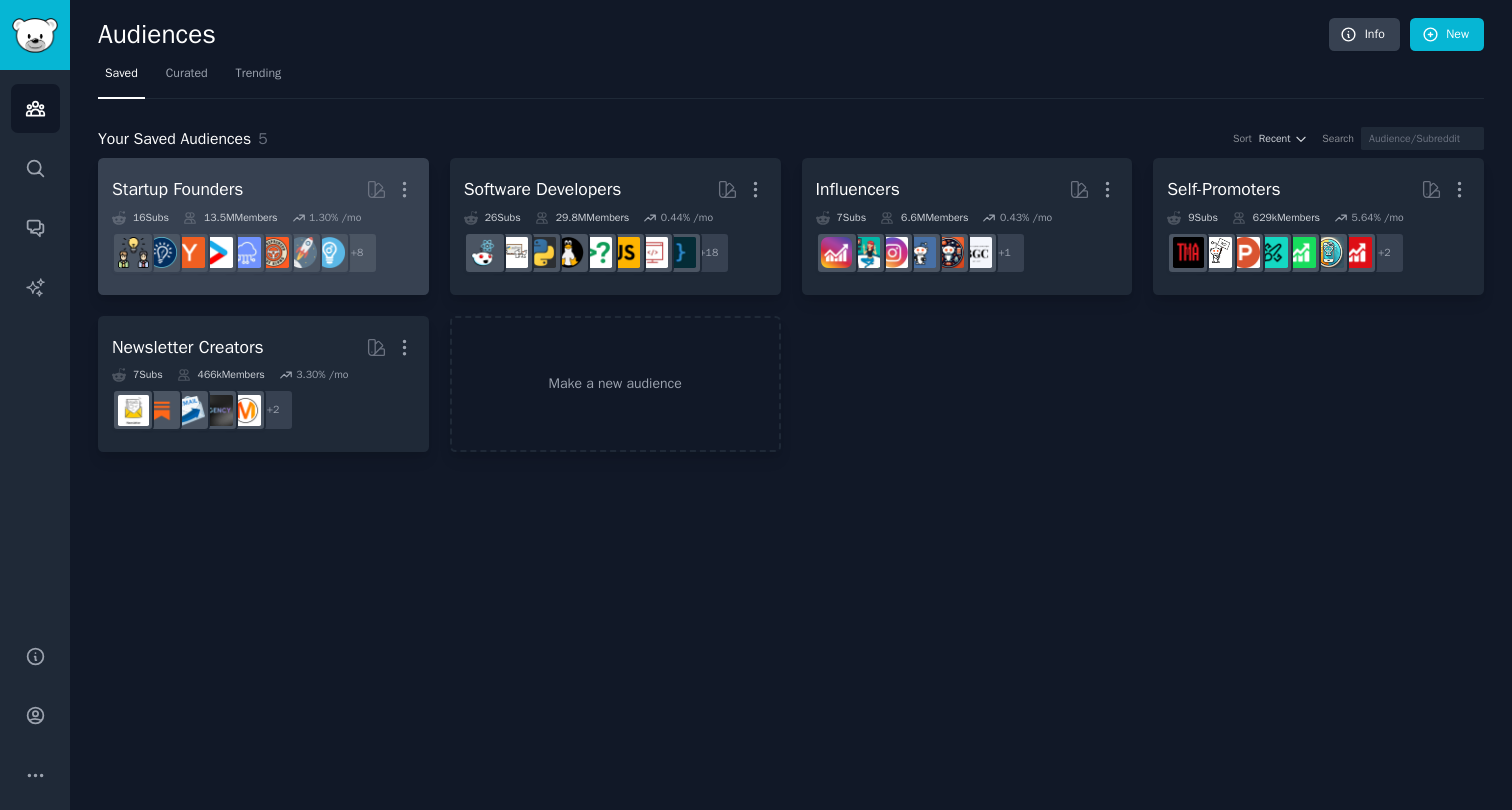 click on "Startup Founders" at bounding box center (177, 189) 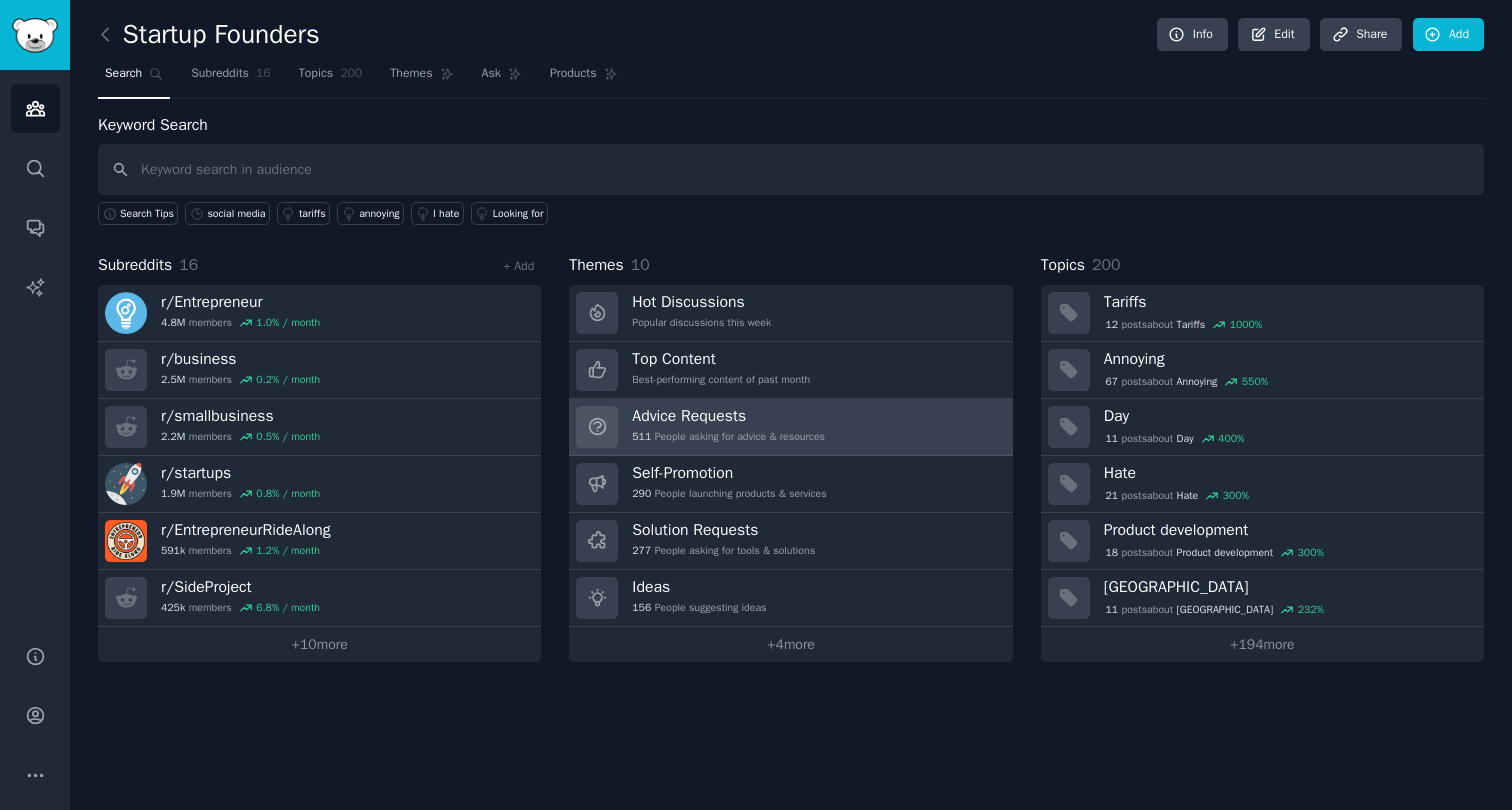 click on "Advice Requests" at bounding box center (728, 416) 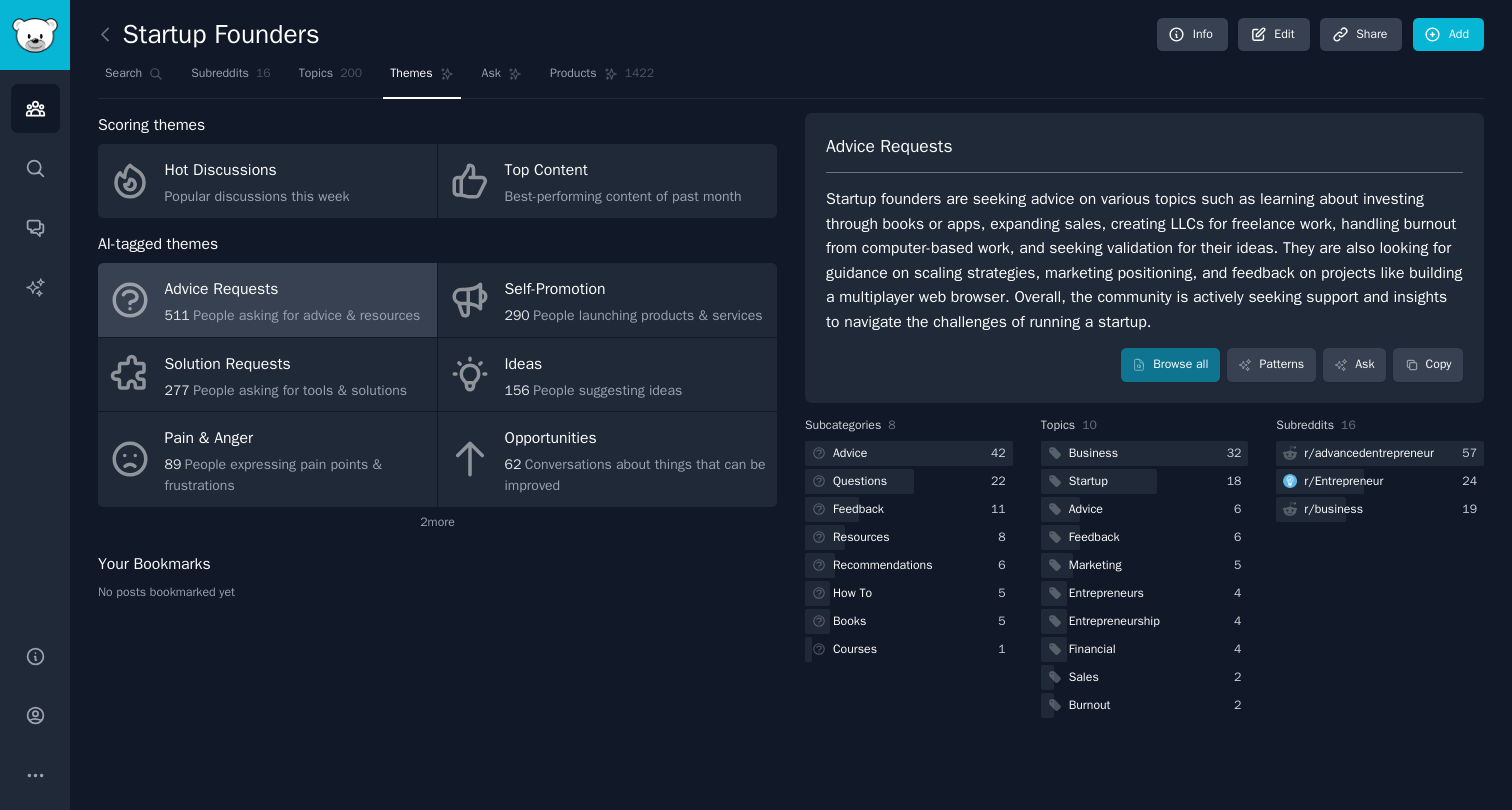 click on "Startup founders are seeking advice on various topics such as learning about investing through books or apps, expanding sales, creating LLCs for freelance work, handling burnout from computer-based work, and seeking validation for their ideas. They are also looking for guidance on scaling strategies, marketing positioning, and feedback on projects like building a multiplayer web browser. Overall, the community is actively seeking support and insights to navigate the challenges of running a startup." at bounding box center [1144, 260] 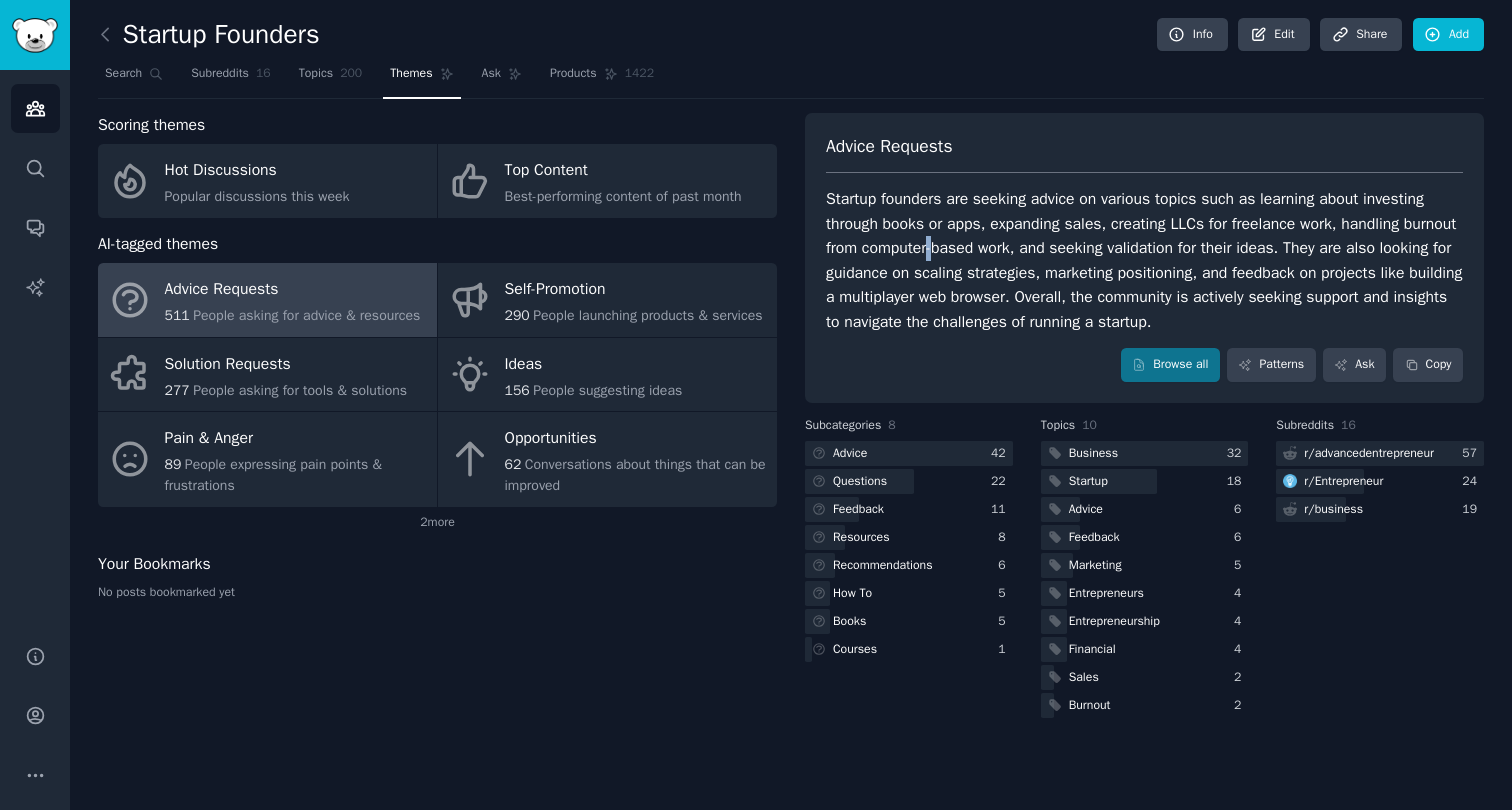 click on "Startup founders are seeking advice on various topics such as learning about investing through books or apps, expanding sales, creating LLCs for freelance work, handling burnout from computer-based work, and seeking validation for their ideas. They are also looking for guidance on scaling strategies, marketing positioning, and feedback on projects like building a multiplayer web browser. Overall, the community is actively seeking support and insights to navigate the challenges of running a startup." at bounding box center (1144, 260) 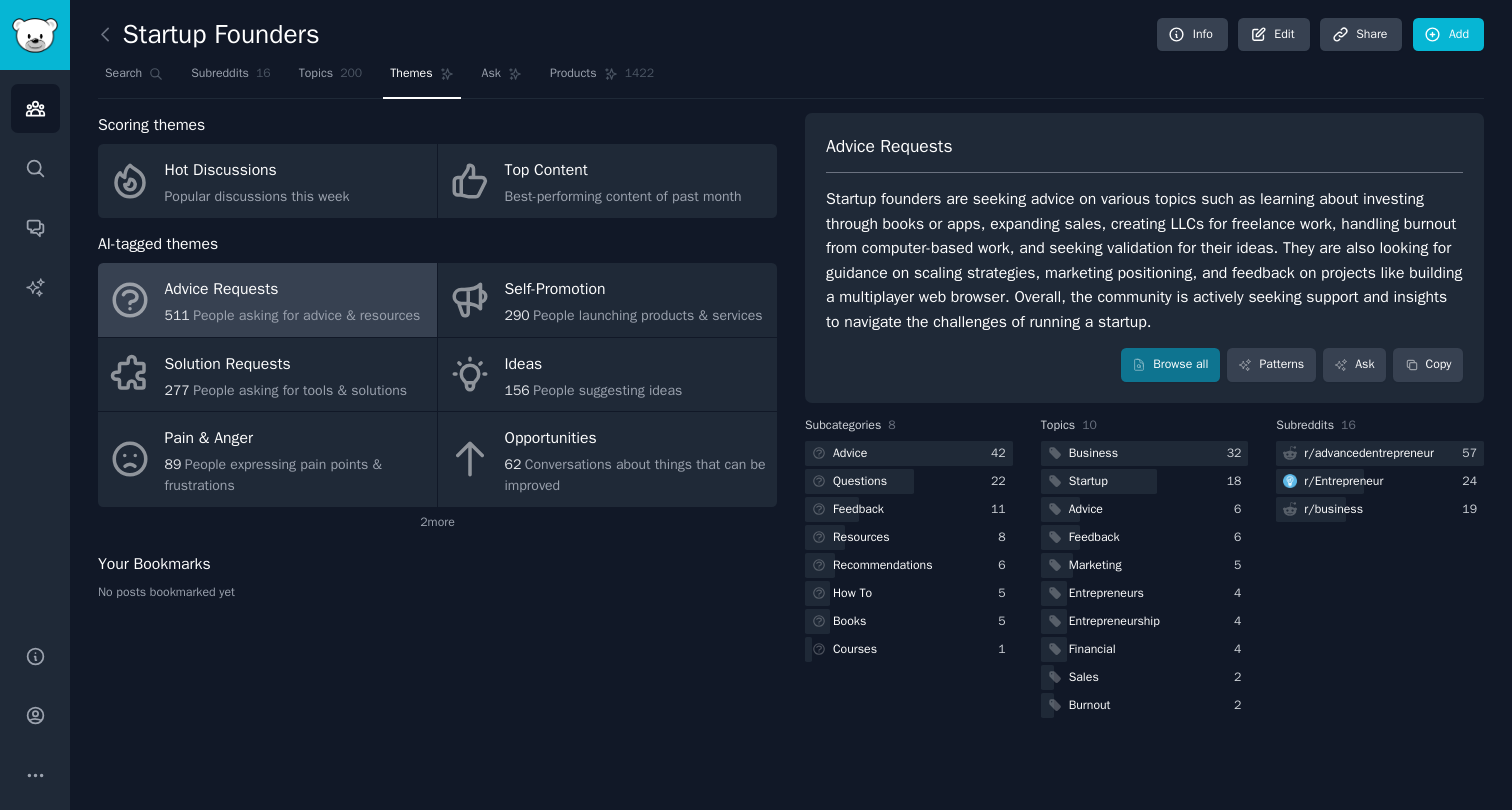 click on "Startup founders are seeking advice on various topics such as learning about investing through books or apps, expanding sales, creating LLCs for freelance work, handling burnout from computer-based work, and seeking validation for their ideas. They are also looking for guidance on scaling strategies, marketing positioning, and feedback on projects like building a multiplayer web browser. Overall, the community is actively seeking support and insights to navigate the challenges of running a startup." at bounding box center (1144, 260) 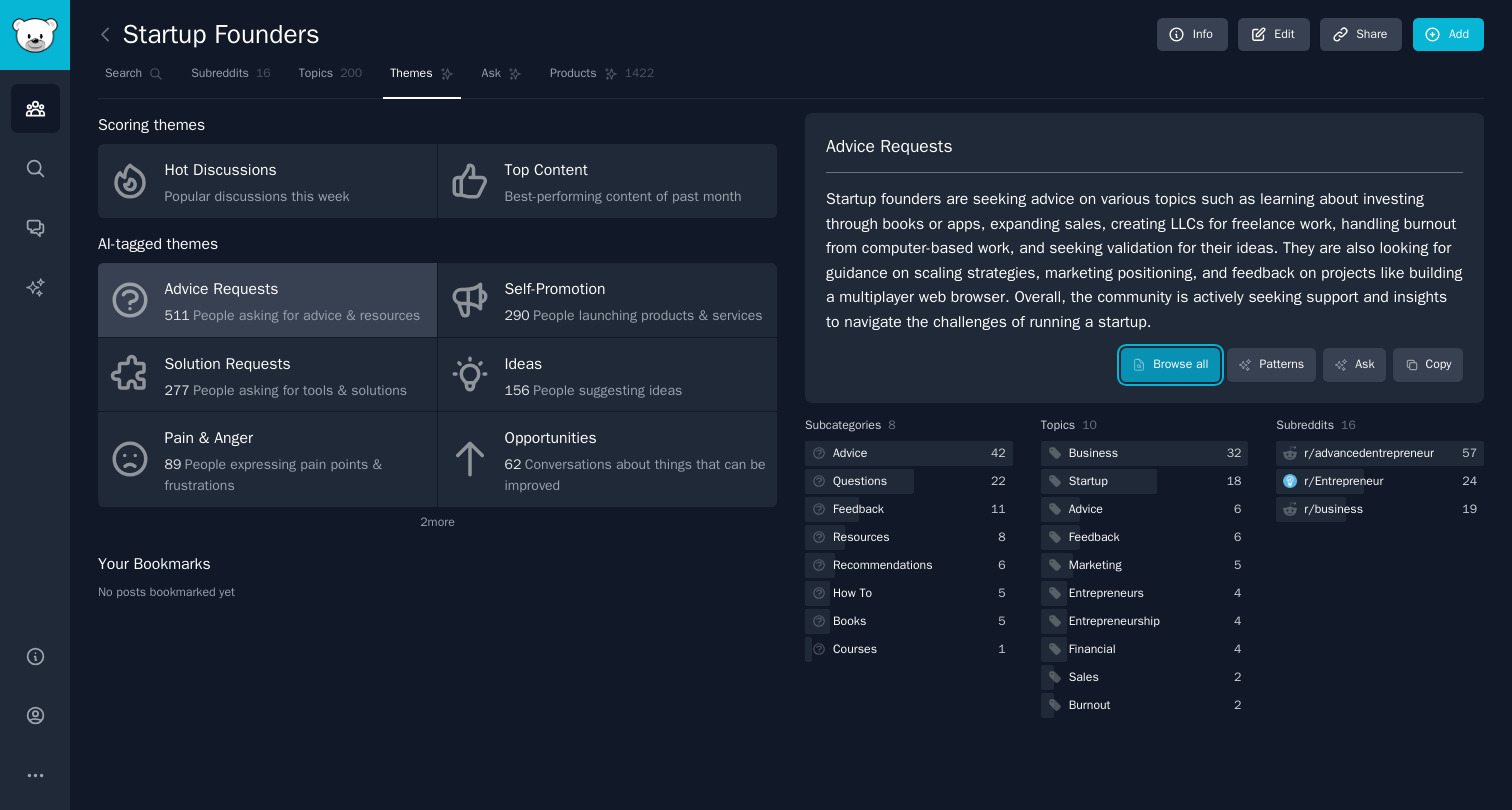 click on "Browse all" at bounding box center (1170, 365) 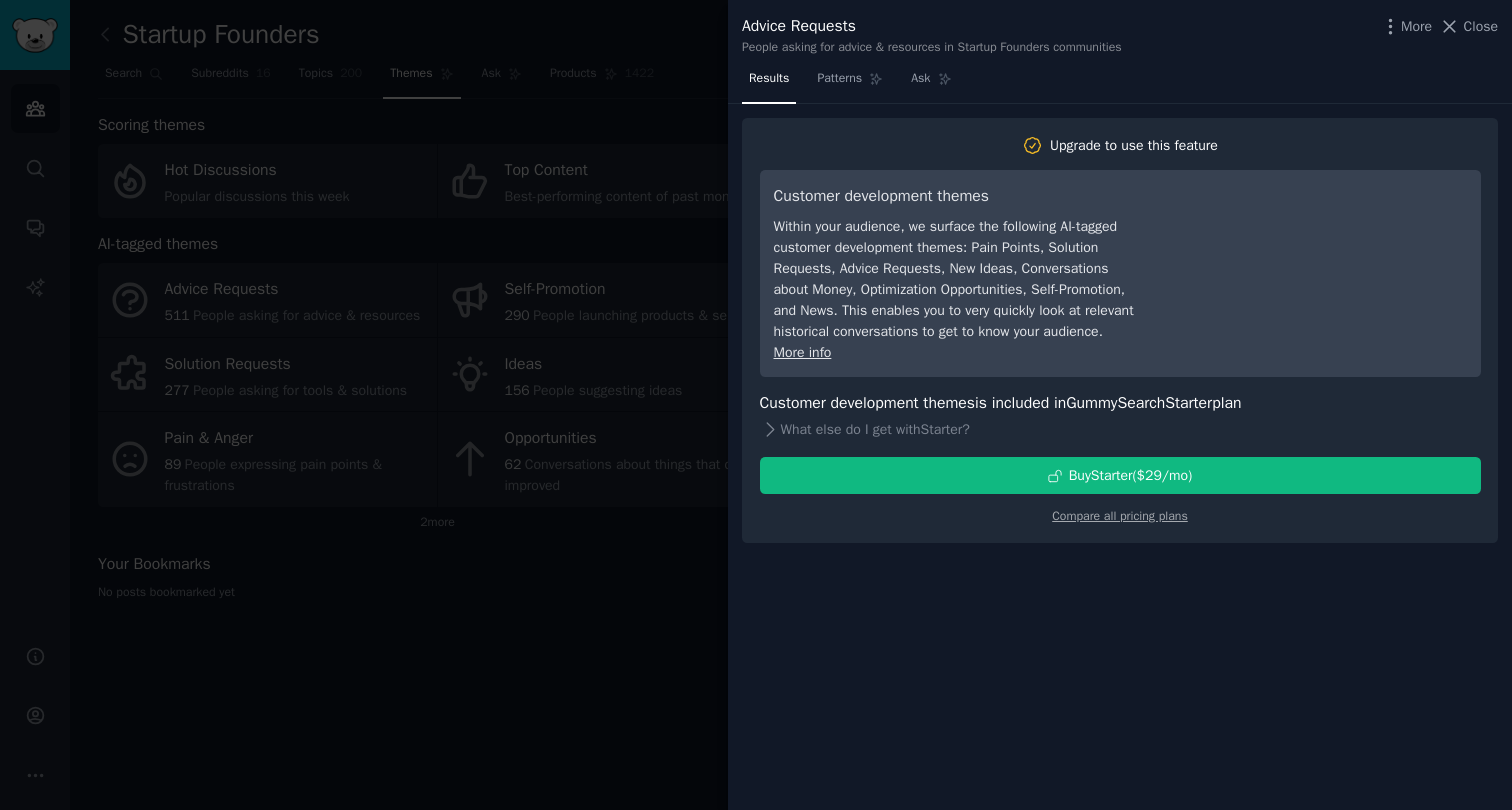 click at bounding box center [756, 405] 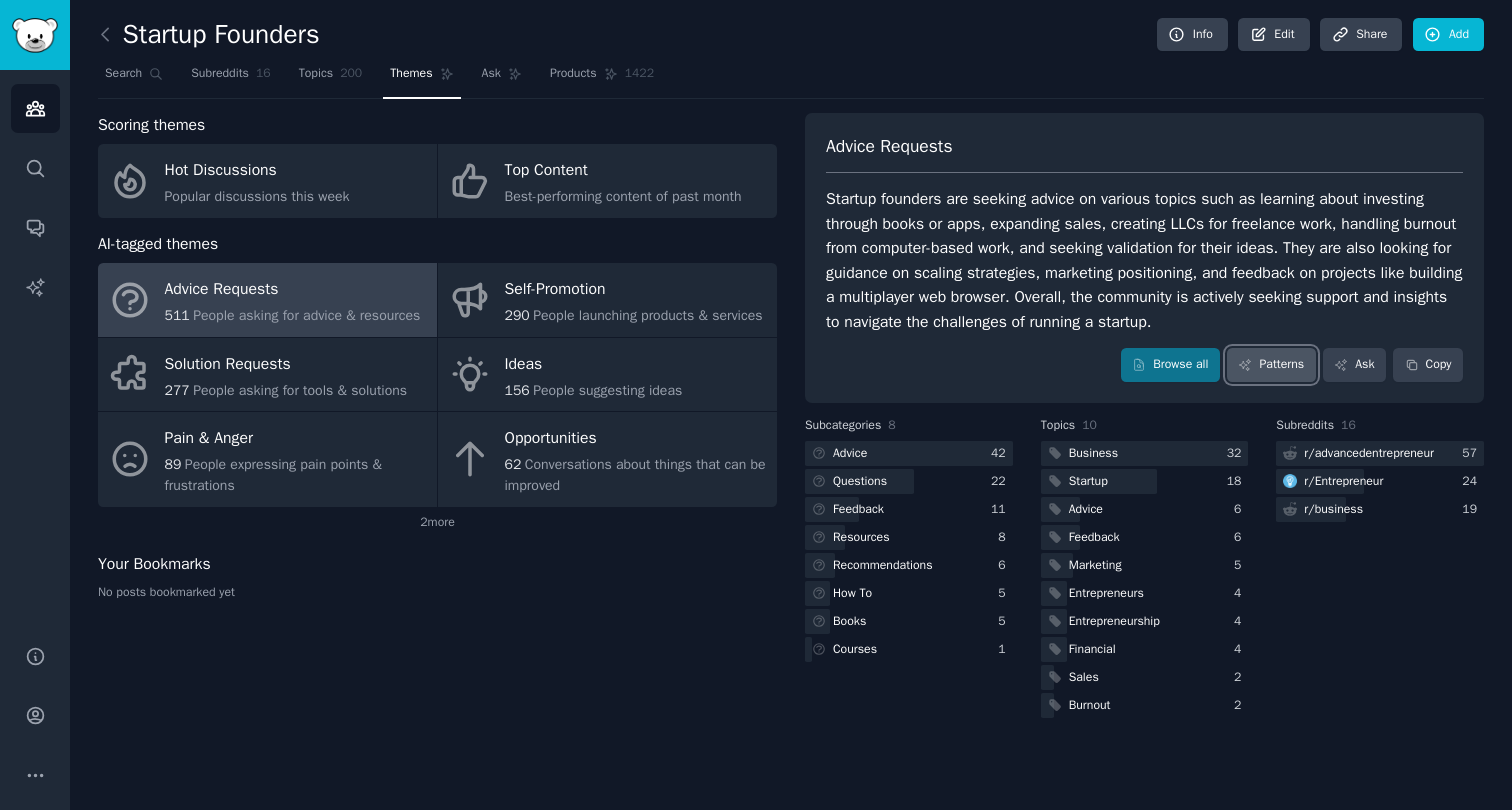 click on "Patterns" at bounding box center (1271, 365) 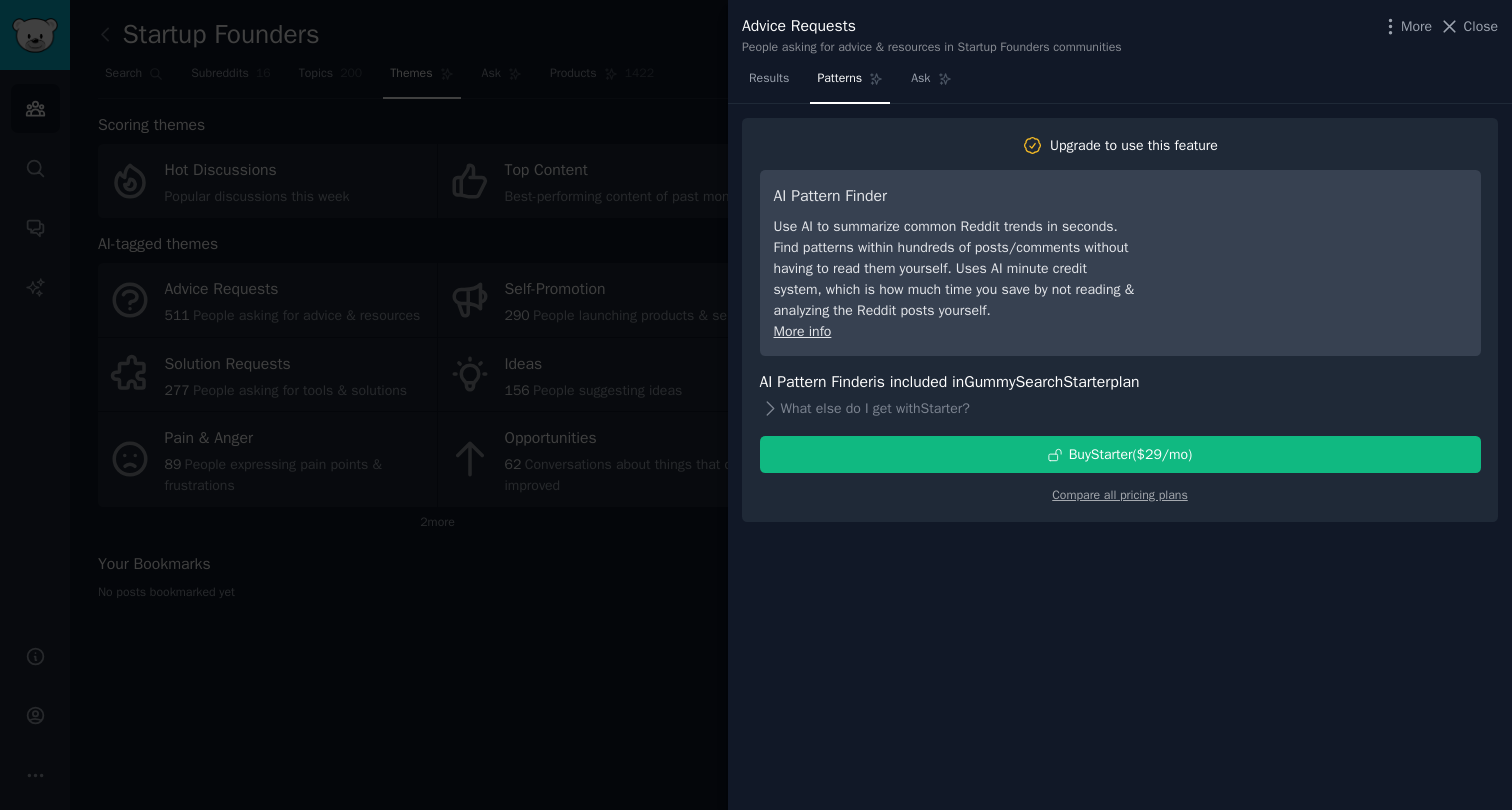 click at bounding box center [756, 405] 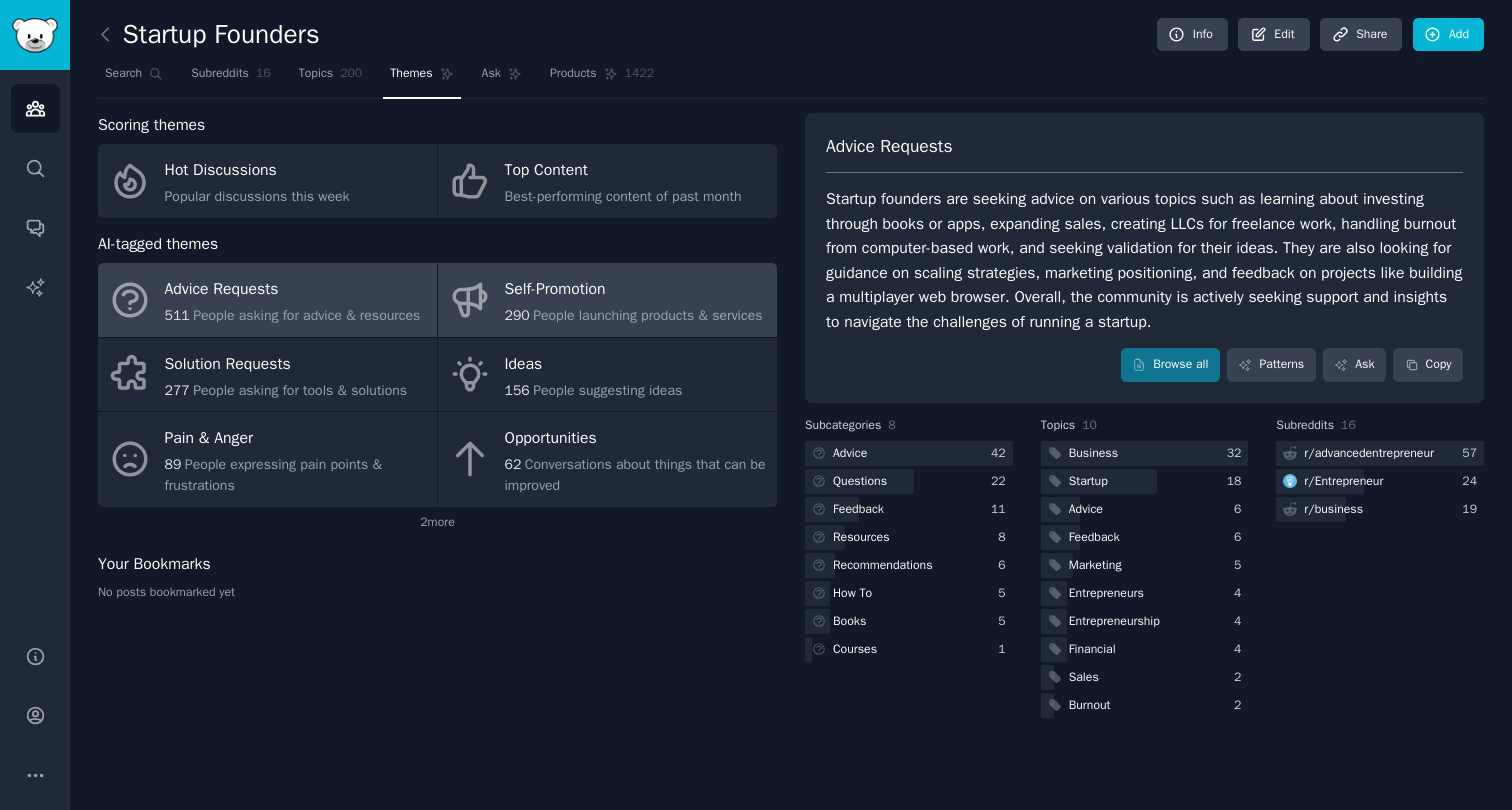 click on "Self-Promotion" at bounding box center (634, 290) 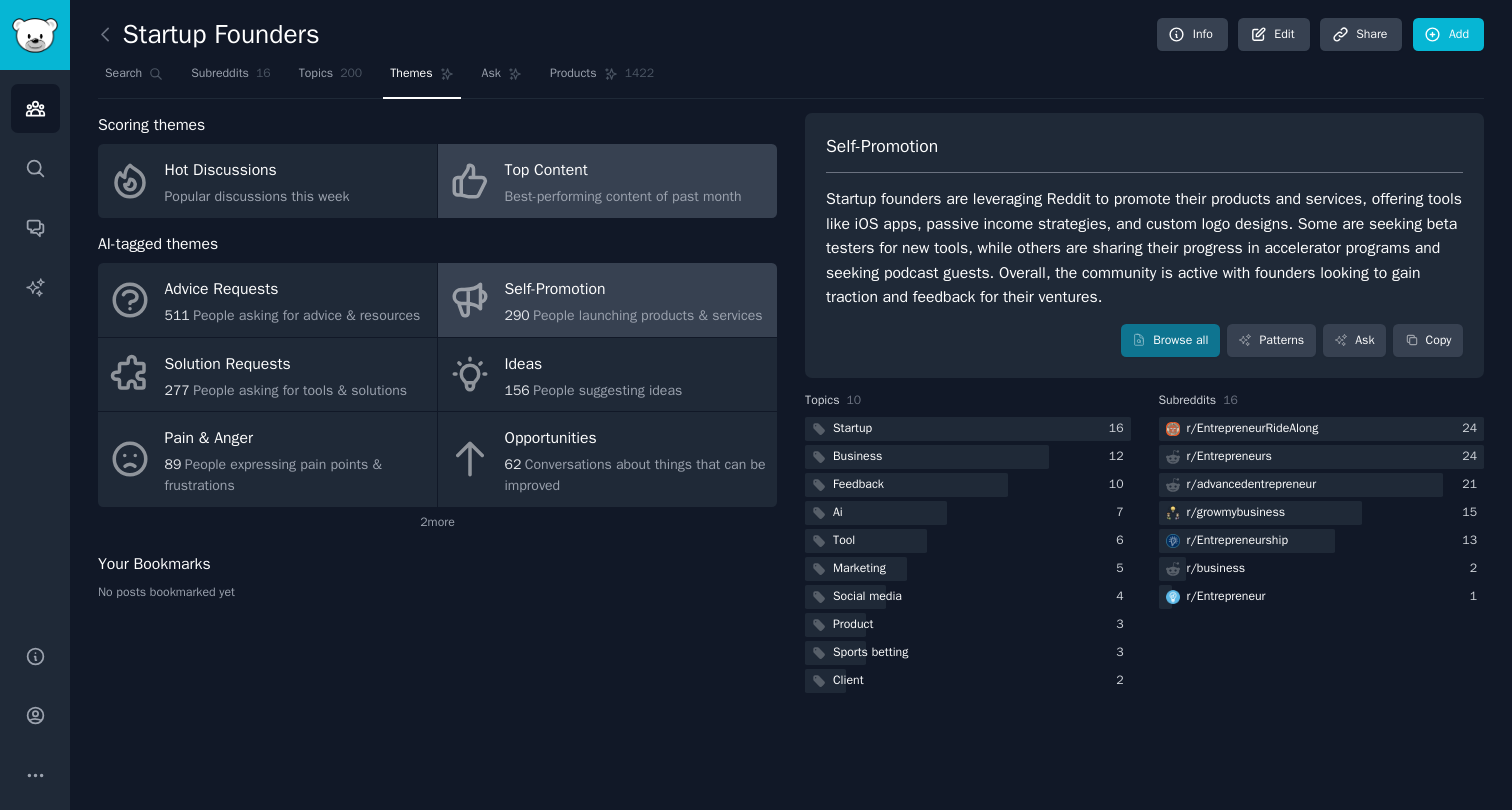 click on "Best-performing content of past month" 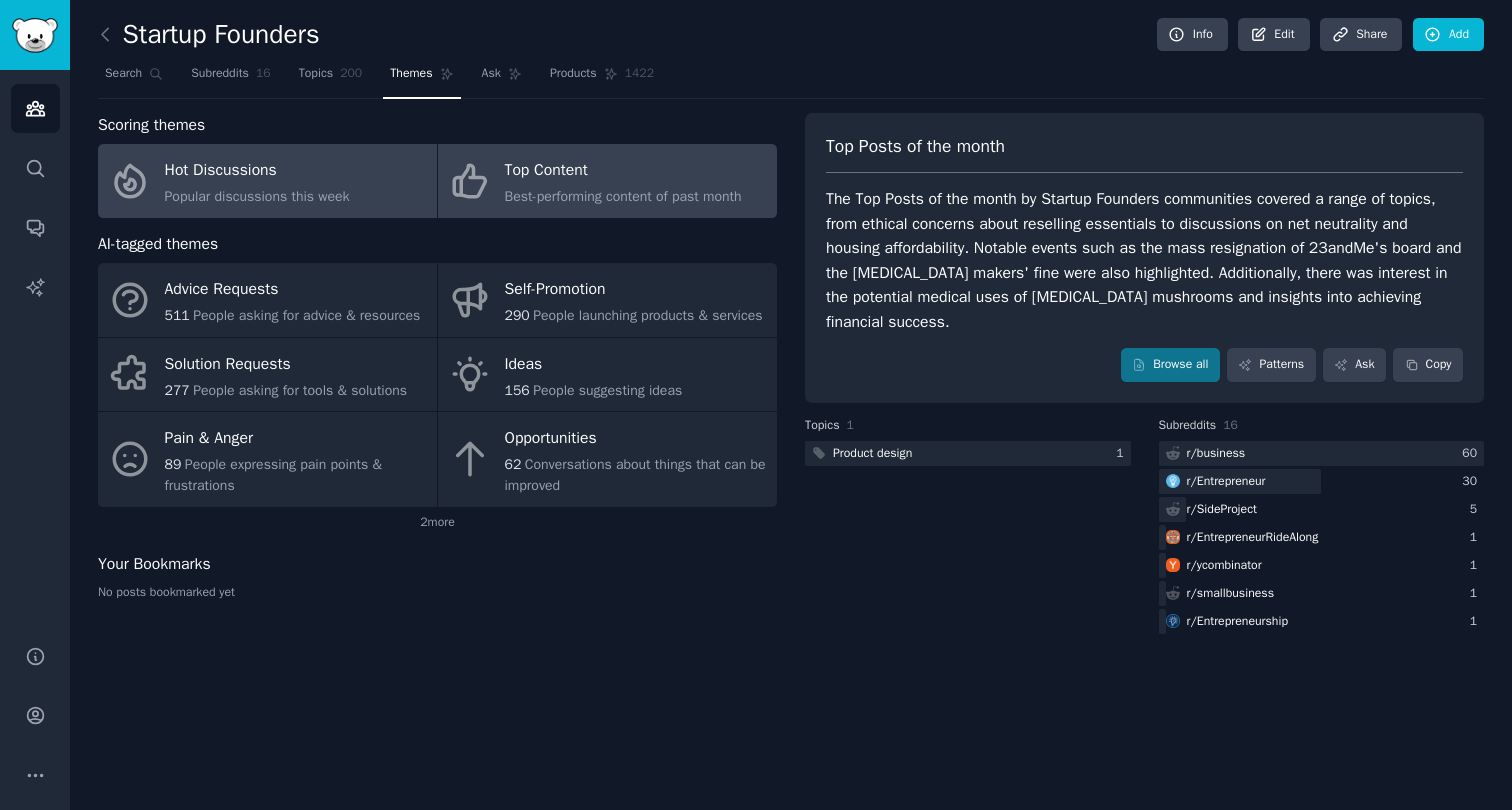 click on "Hot Discussions Popular discussions this week" at bounding box center [267, 181] 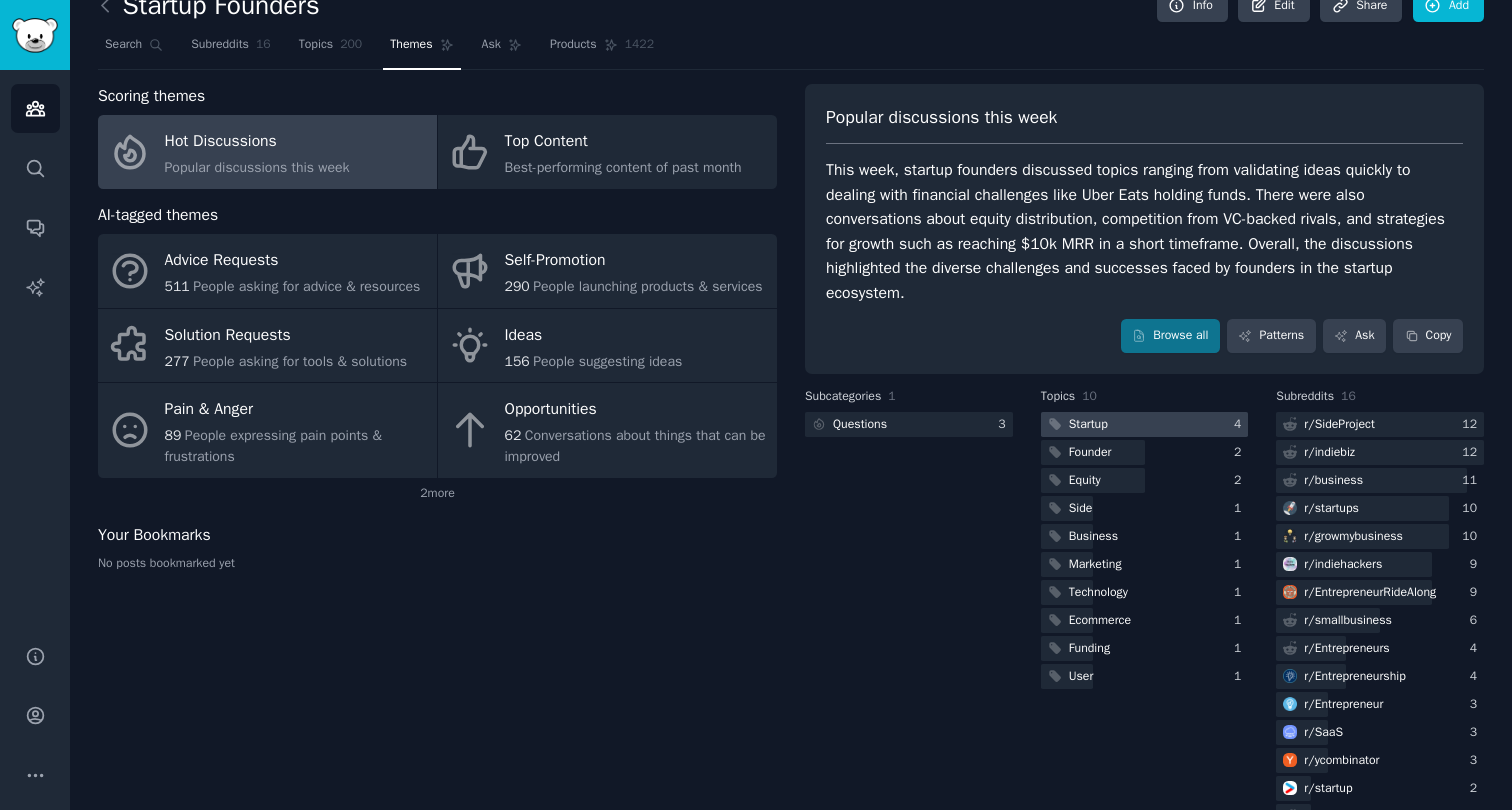 scroll, scrollTop: 0, scrollLeft: 0, axis: both 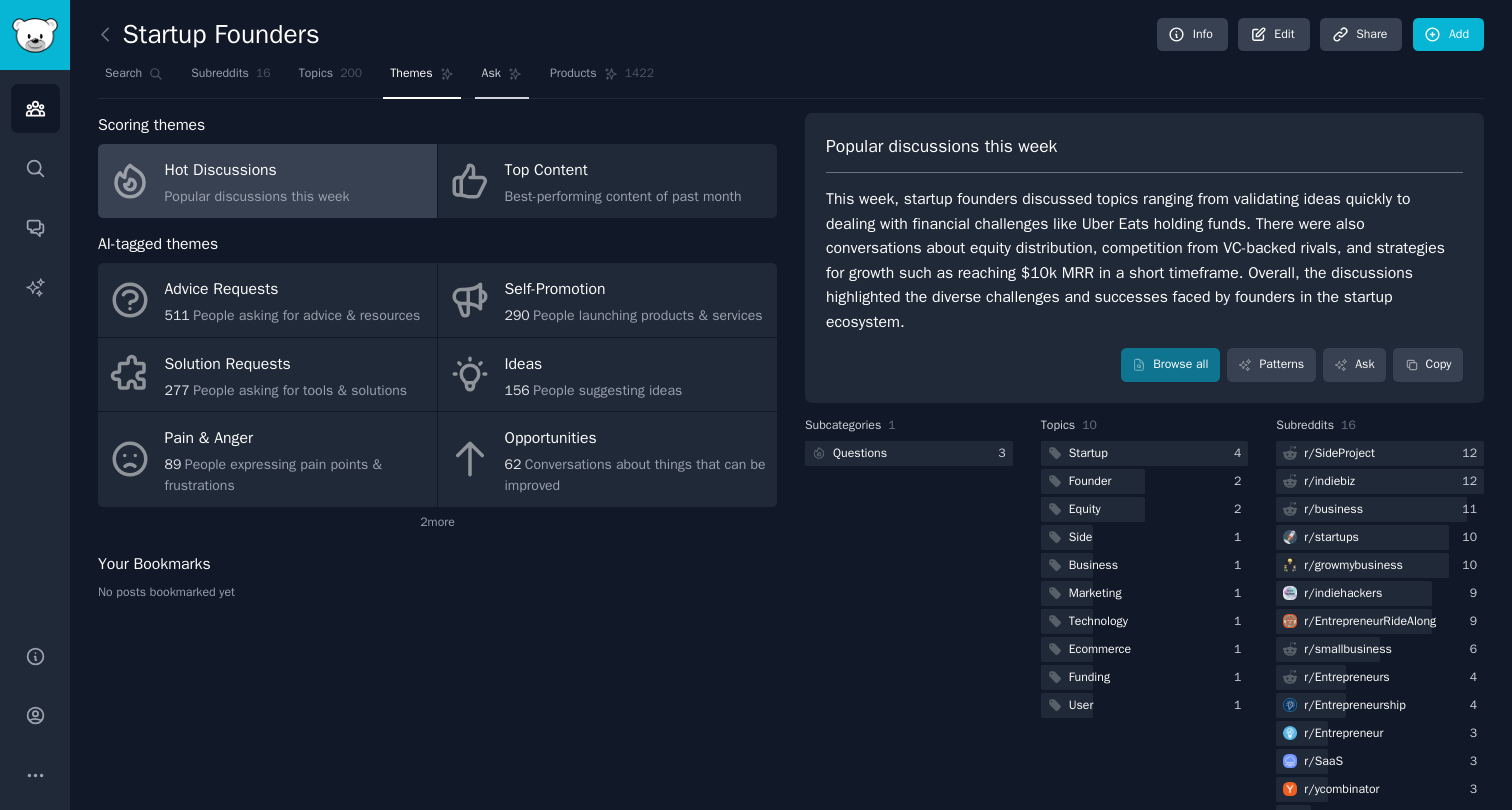 click on "Ask" at bounding box center (502, 78) 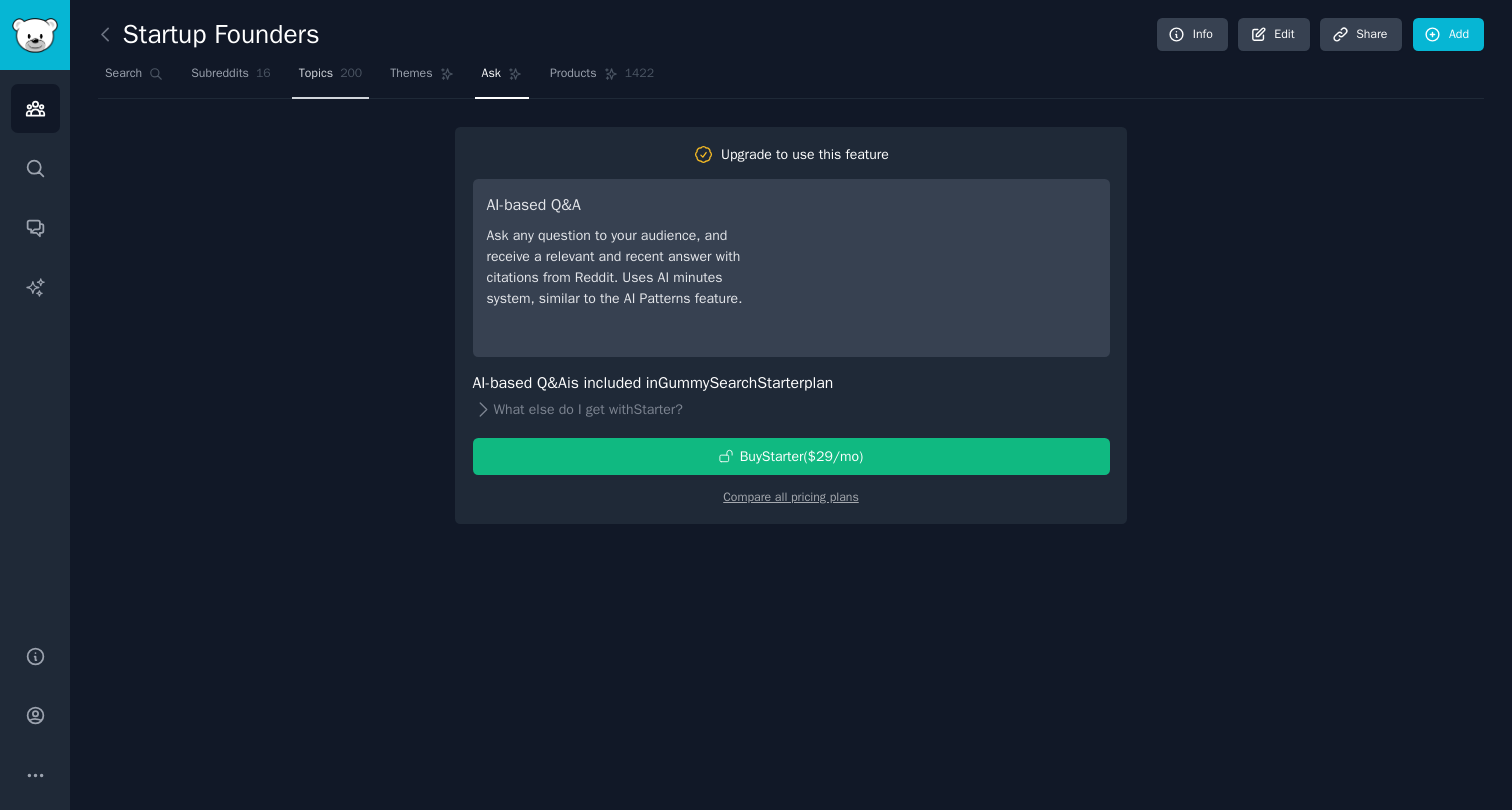 click on "Topics 200" at bounding box center [331, 78] 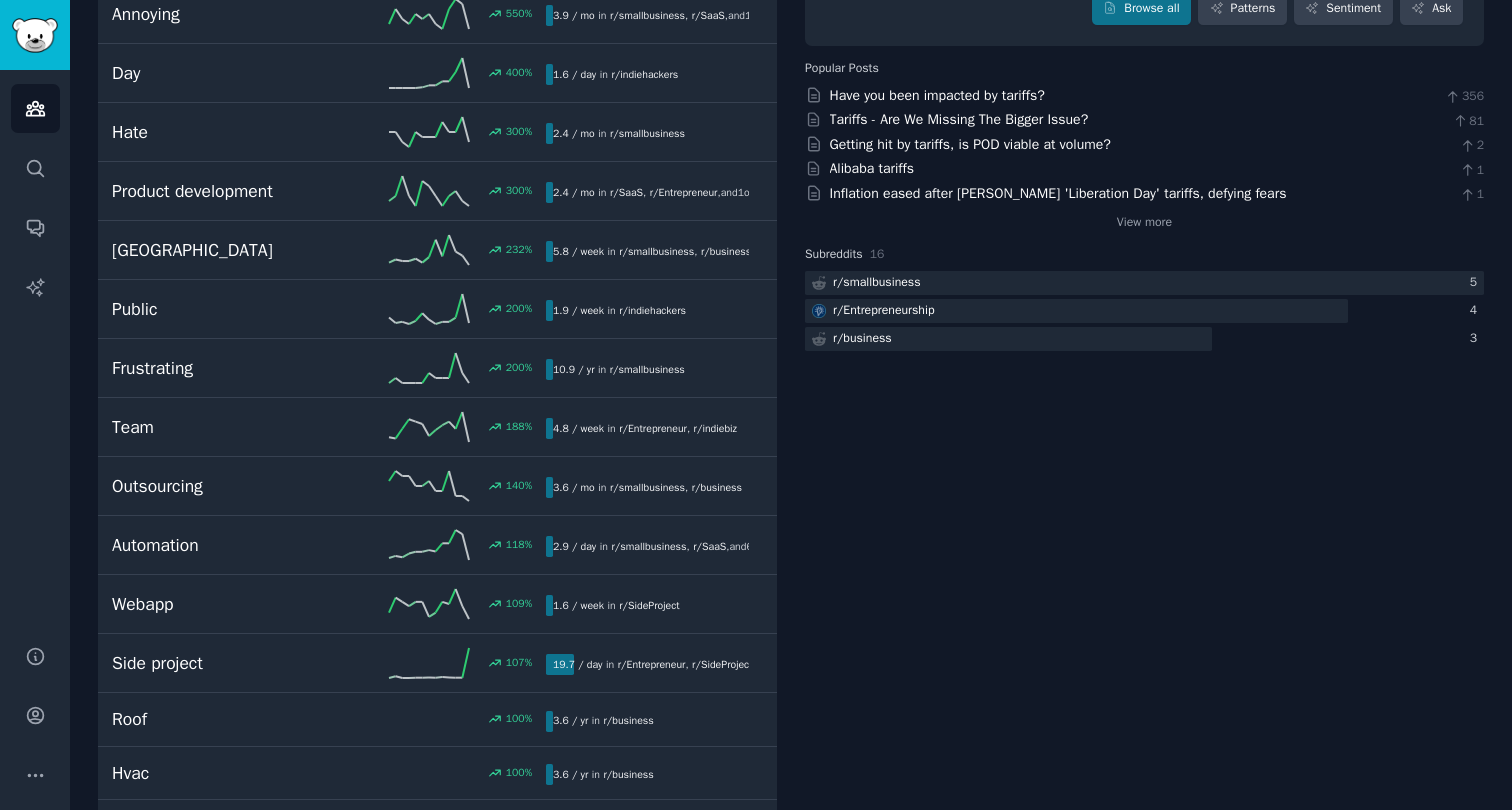 scroll, scrollTop: 0, scrollLeft: 0, axis: both 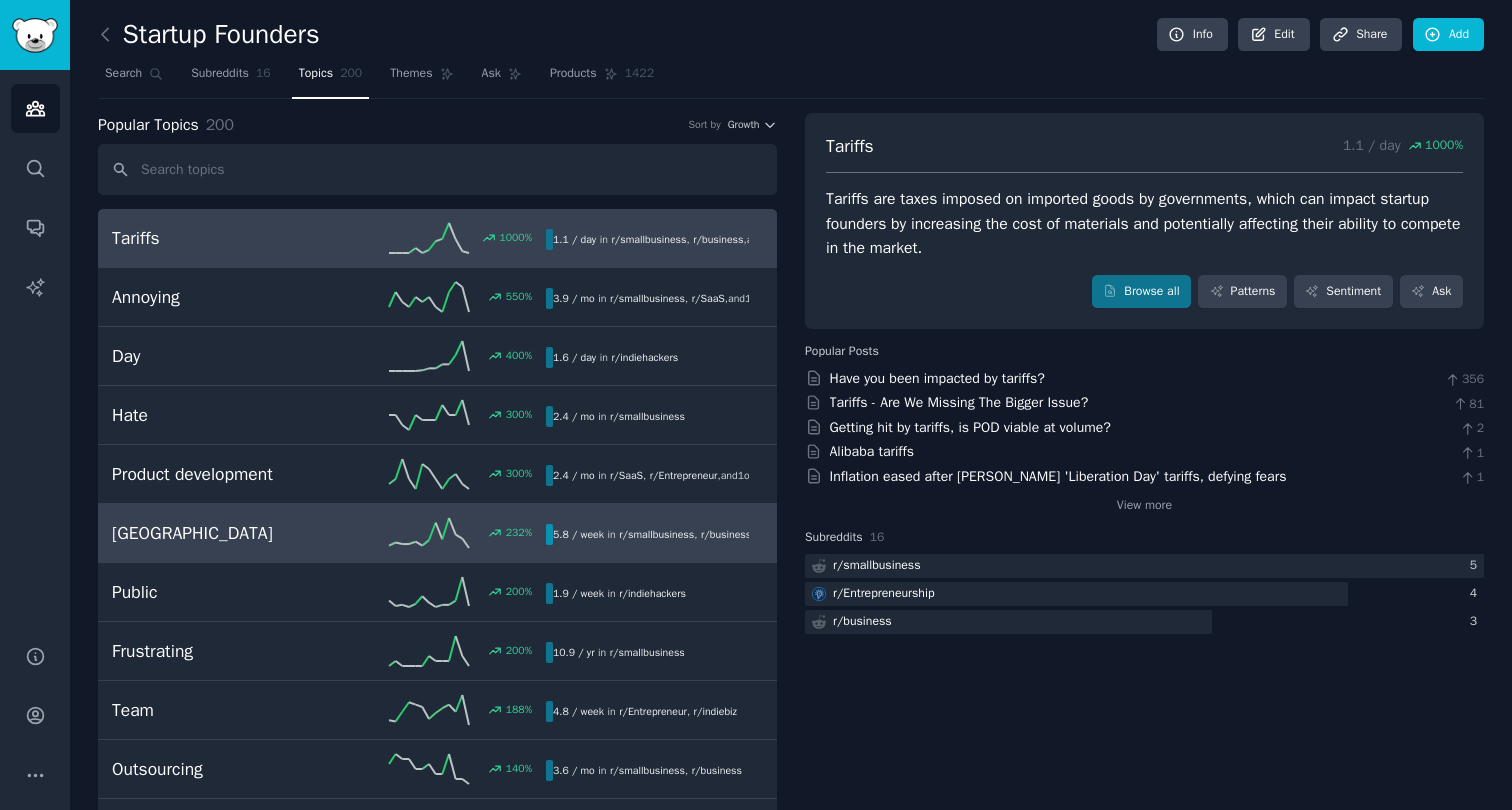 click on "China" at bounding box center (220, 533) 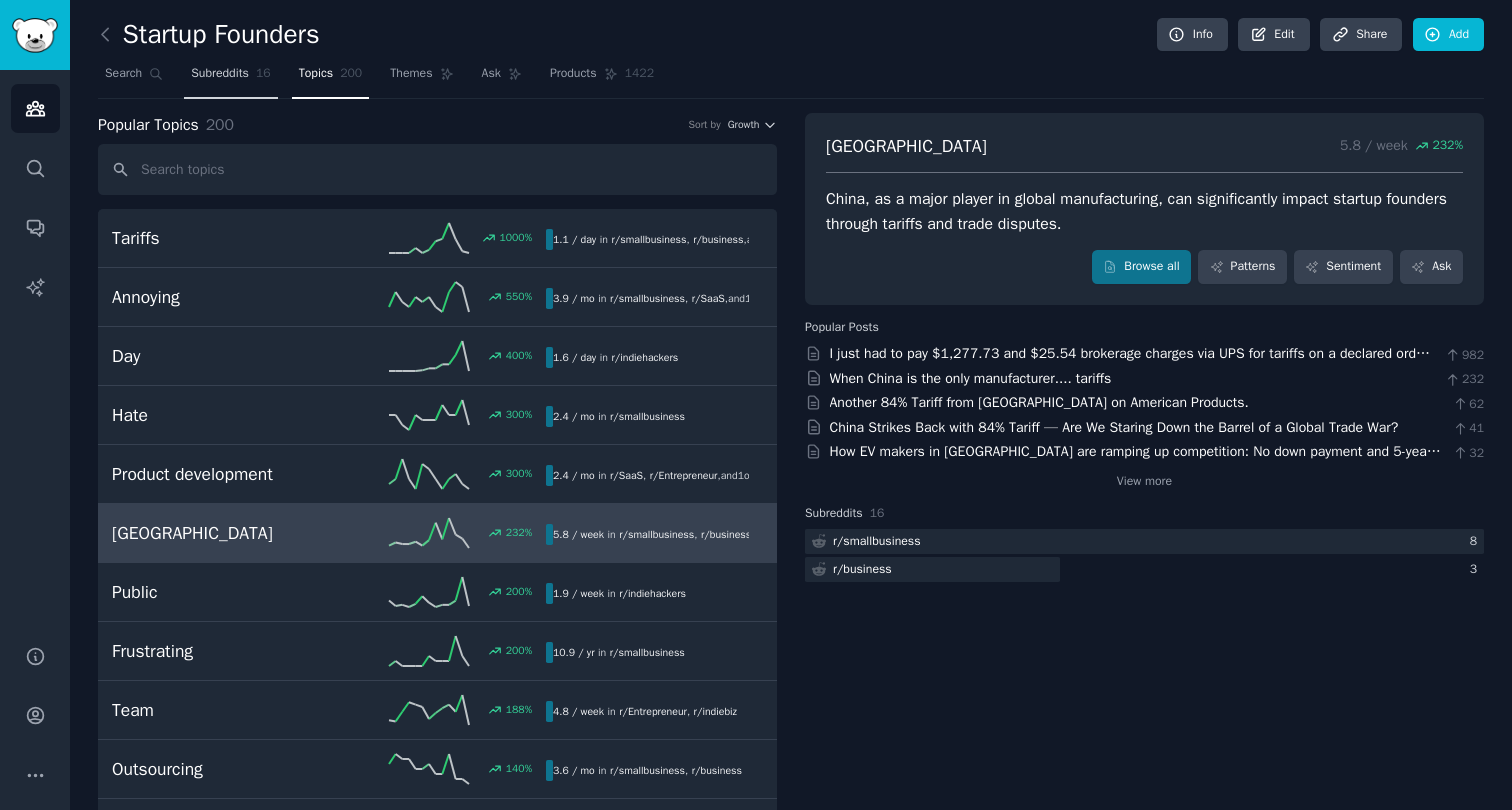click on "Subreddits 16" at bounding box center [230, 78] 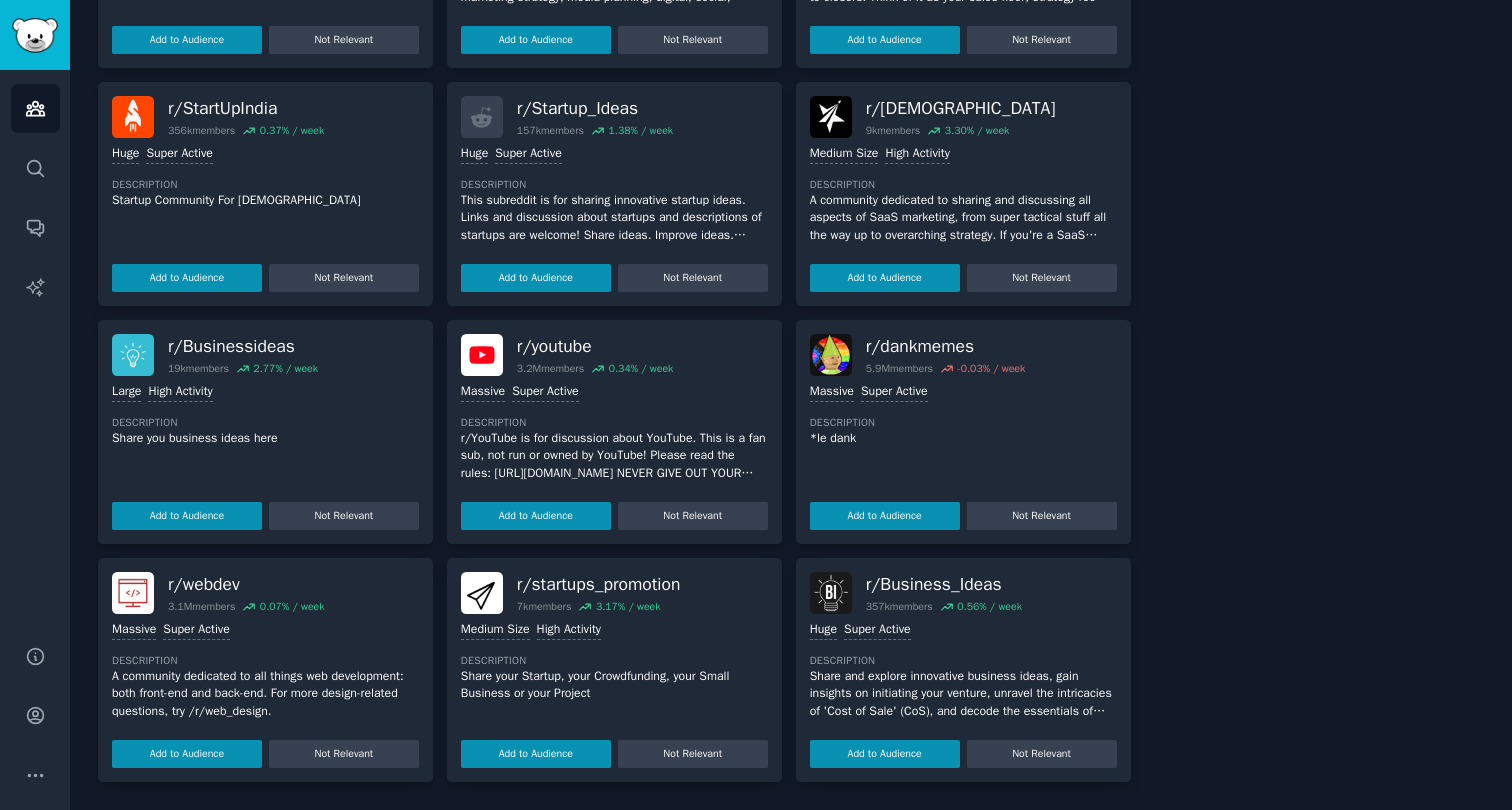 scroll, scrollTop: 0, scrollLeft: 0, axis: both 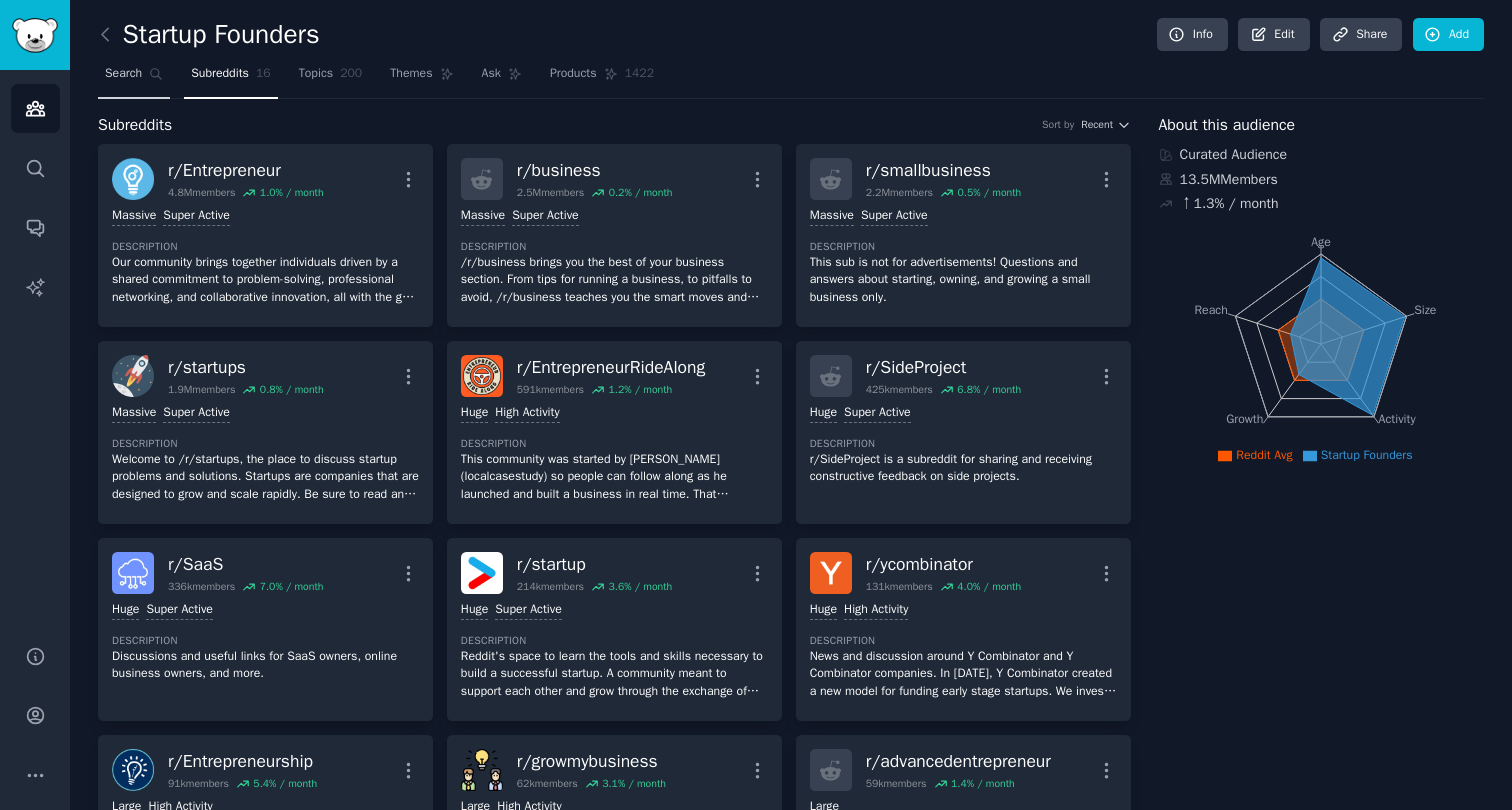 click on "Search" at bounding box center (123, 74) 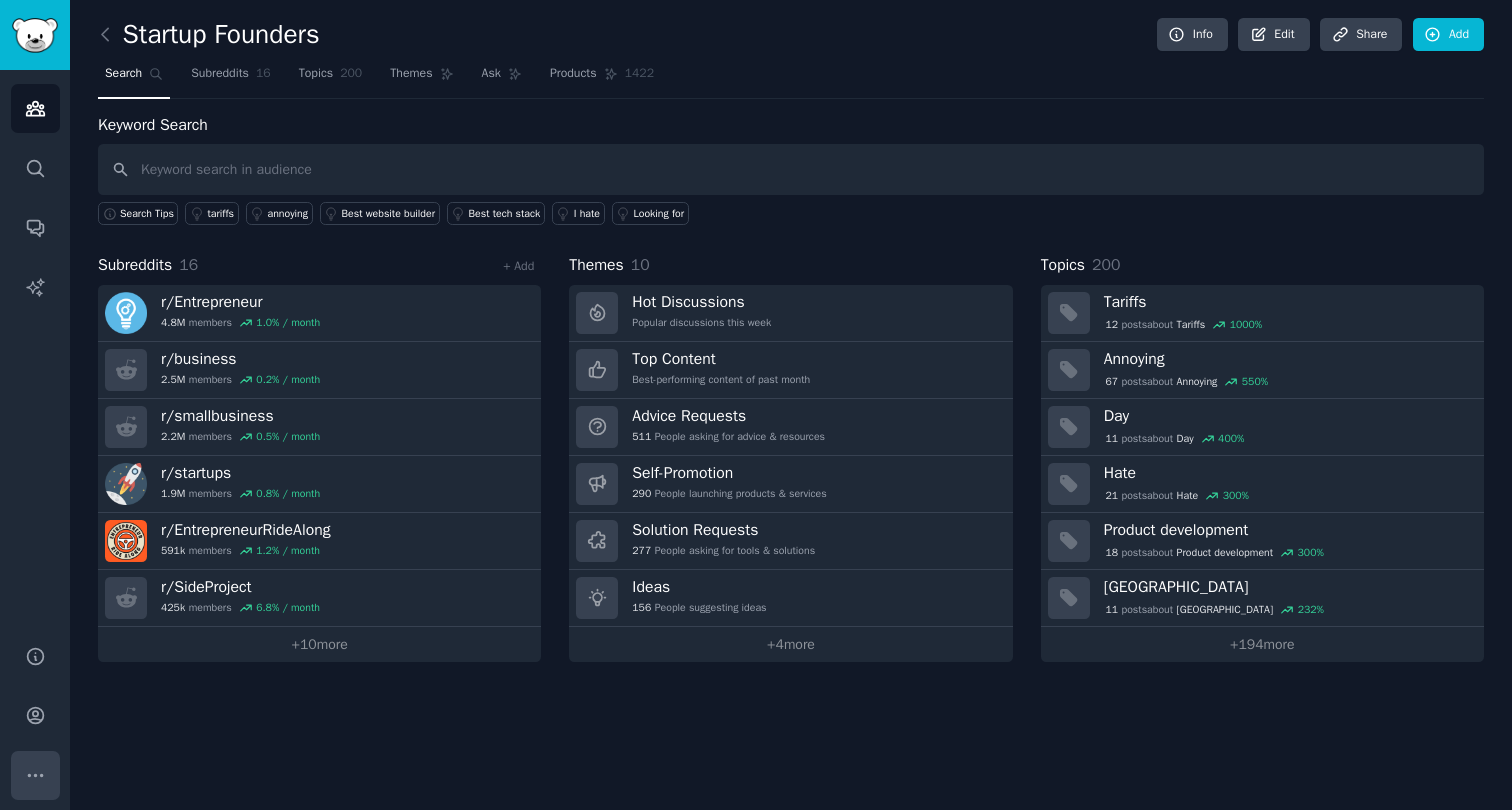 click 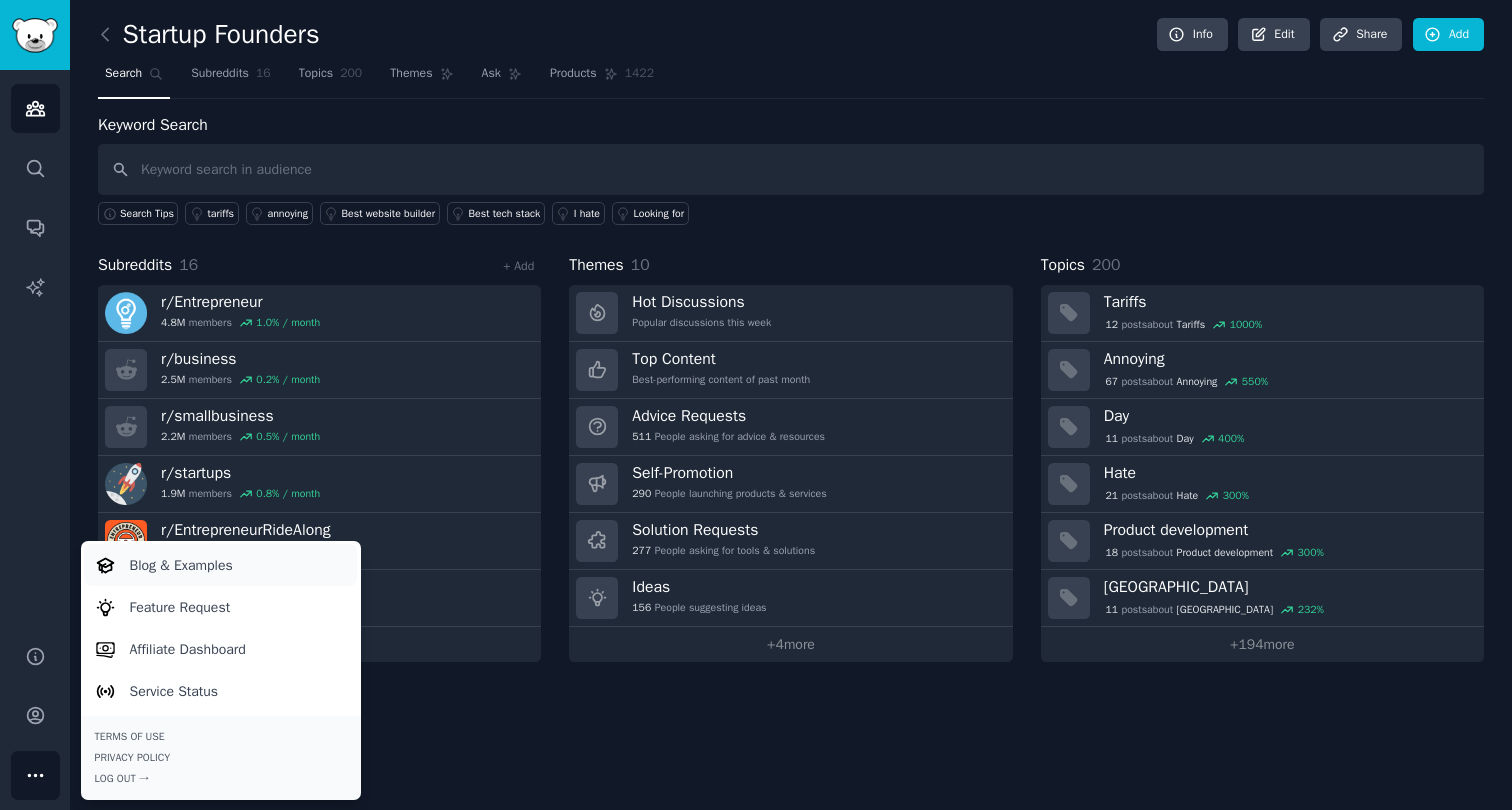 type 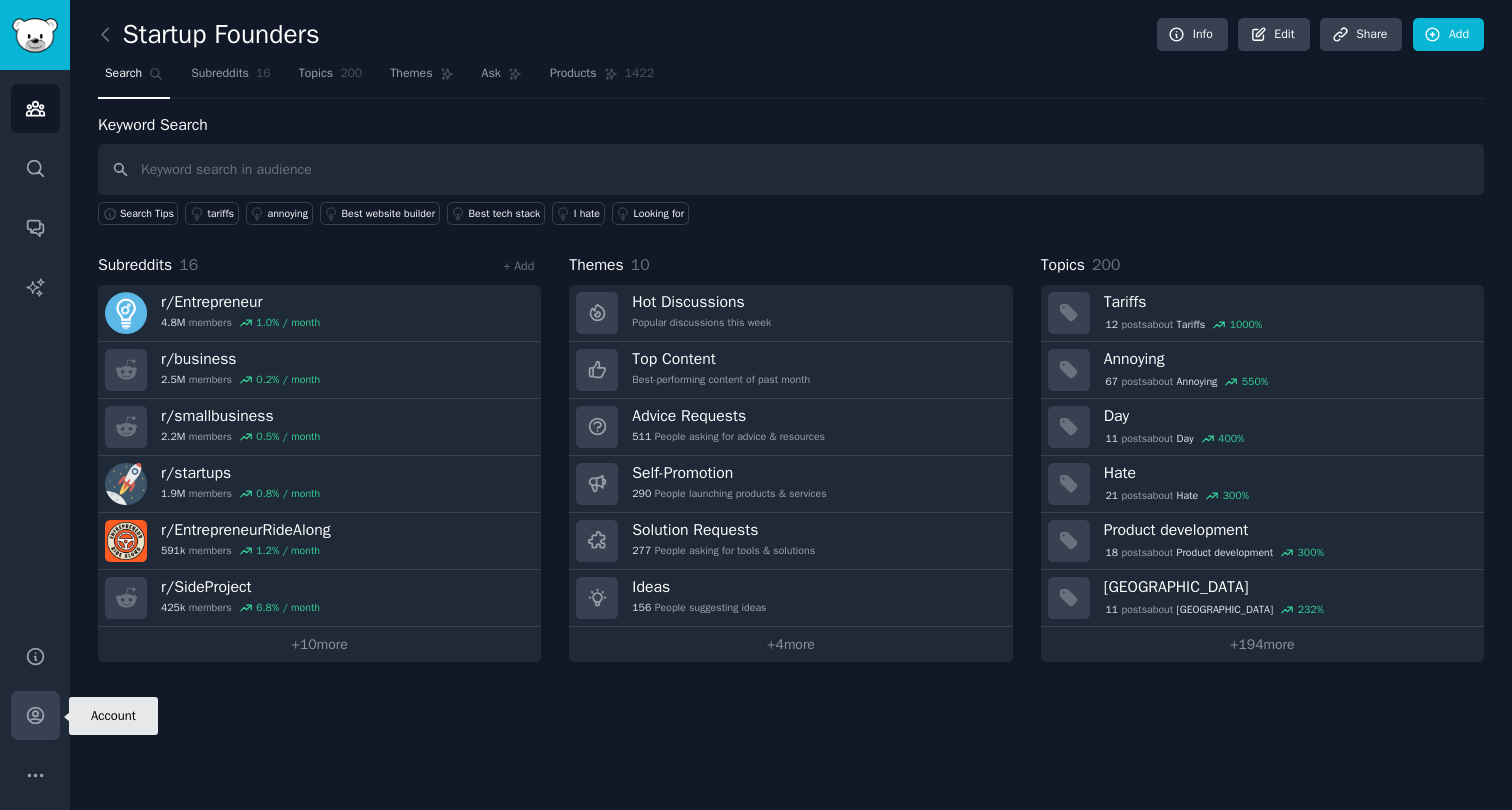 click 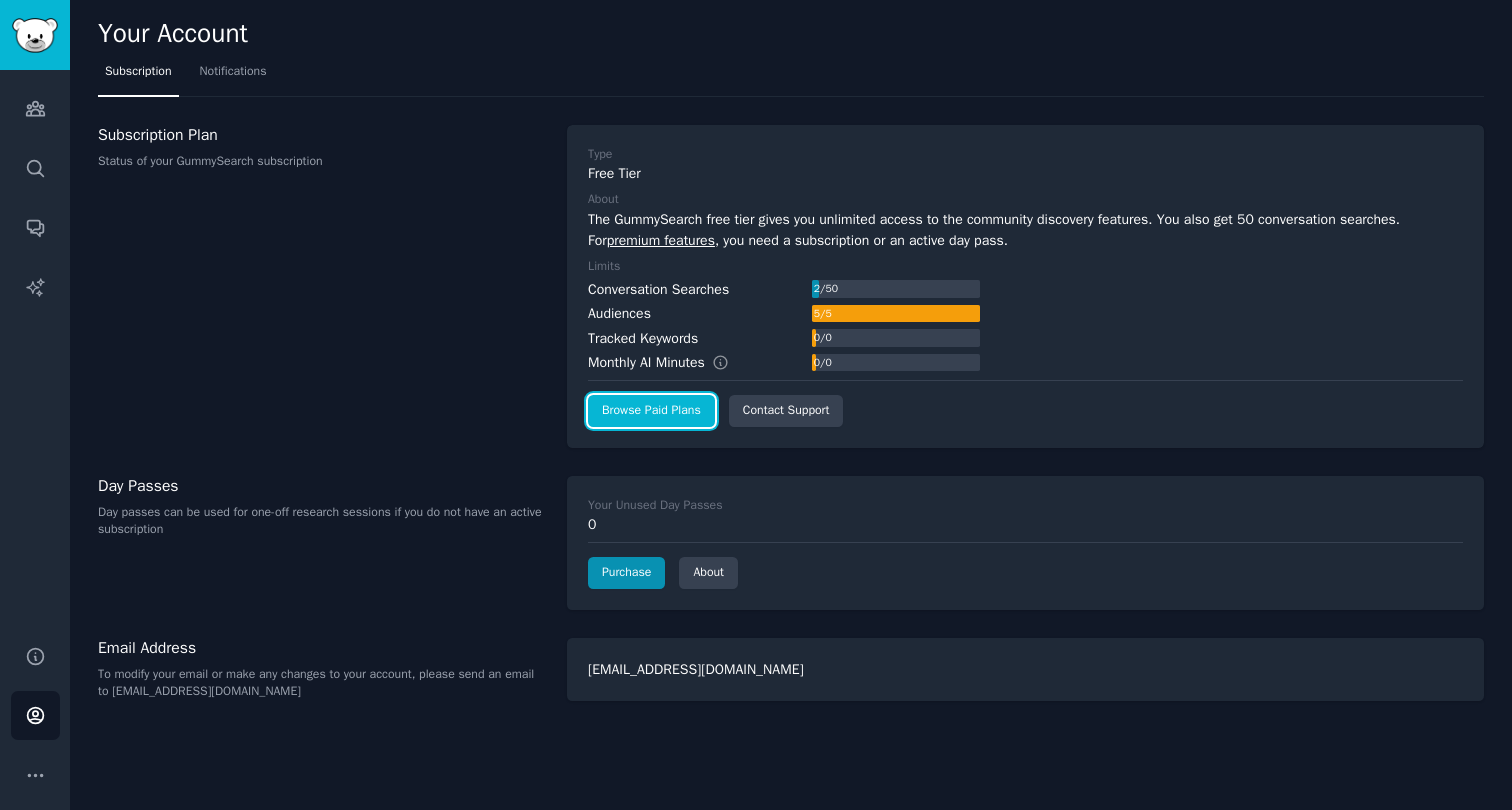 click on "Browse Paid Plans" at bounding box center [651, 411] 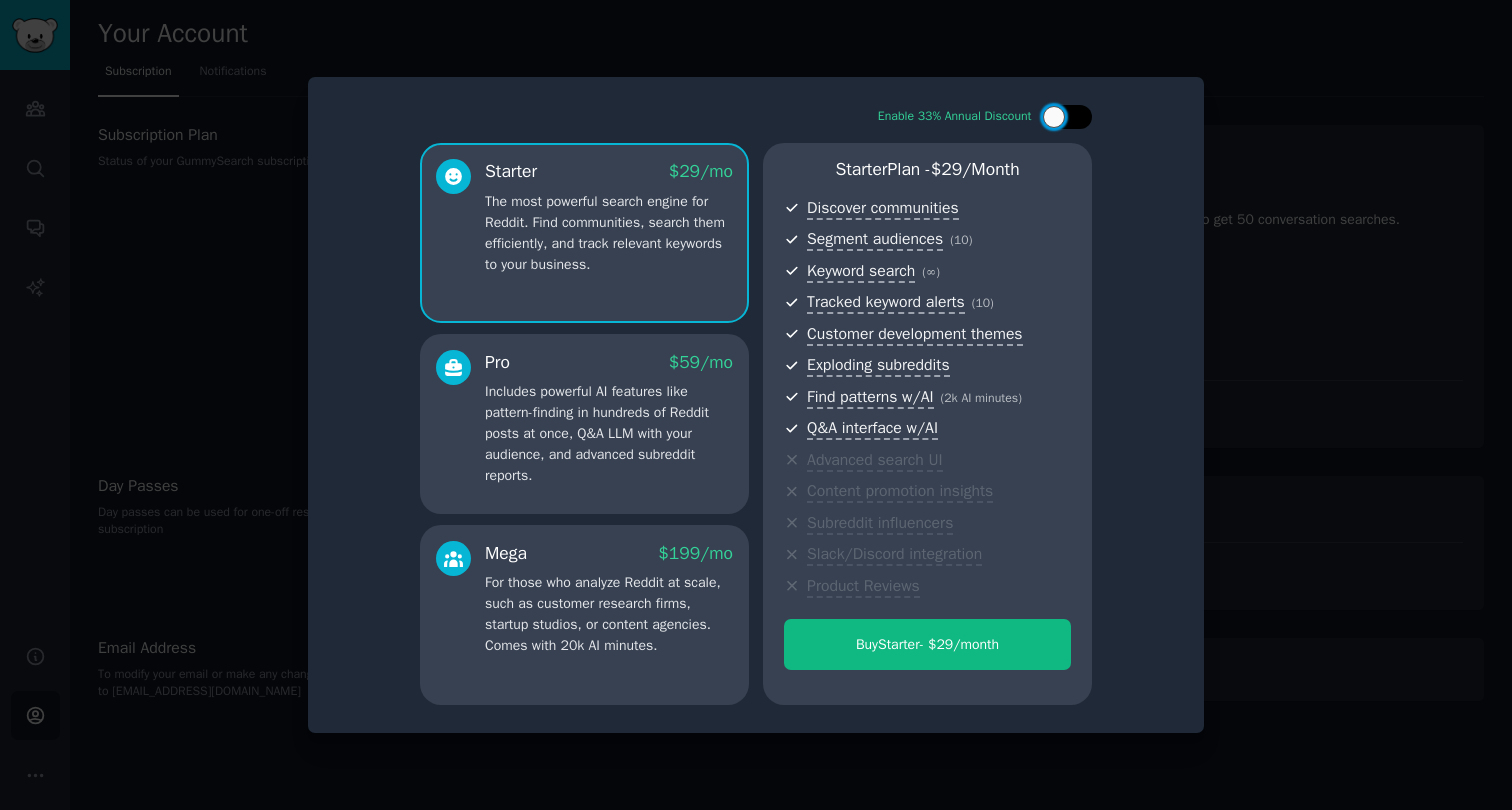 click at bounding box center [1077, 117] 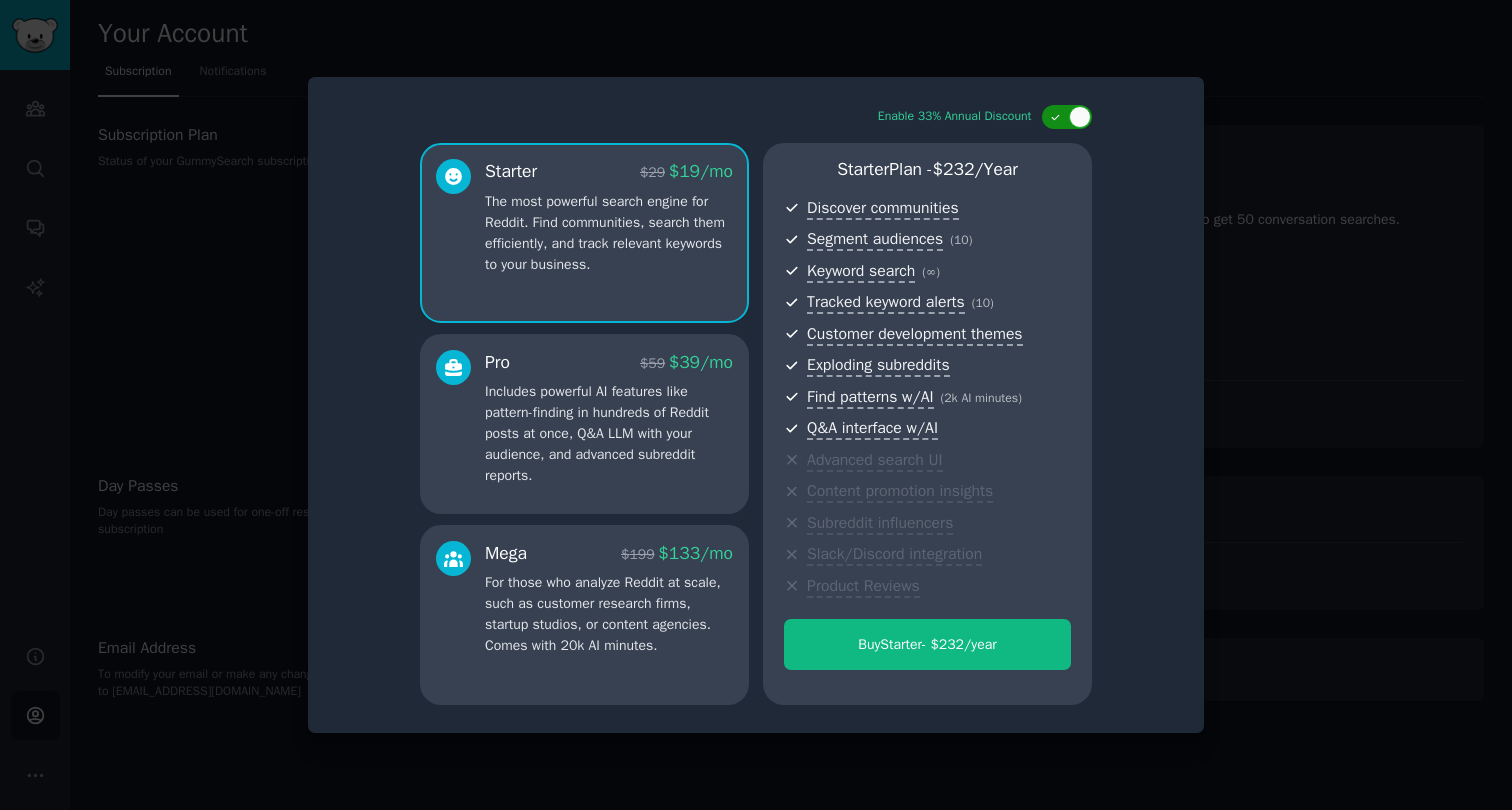 click at bounding box center [1080, 117] 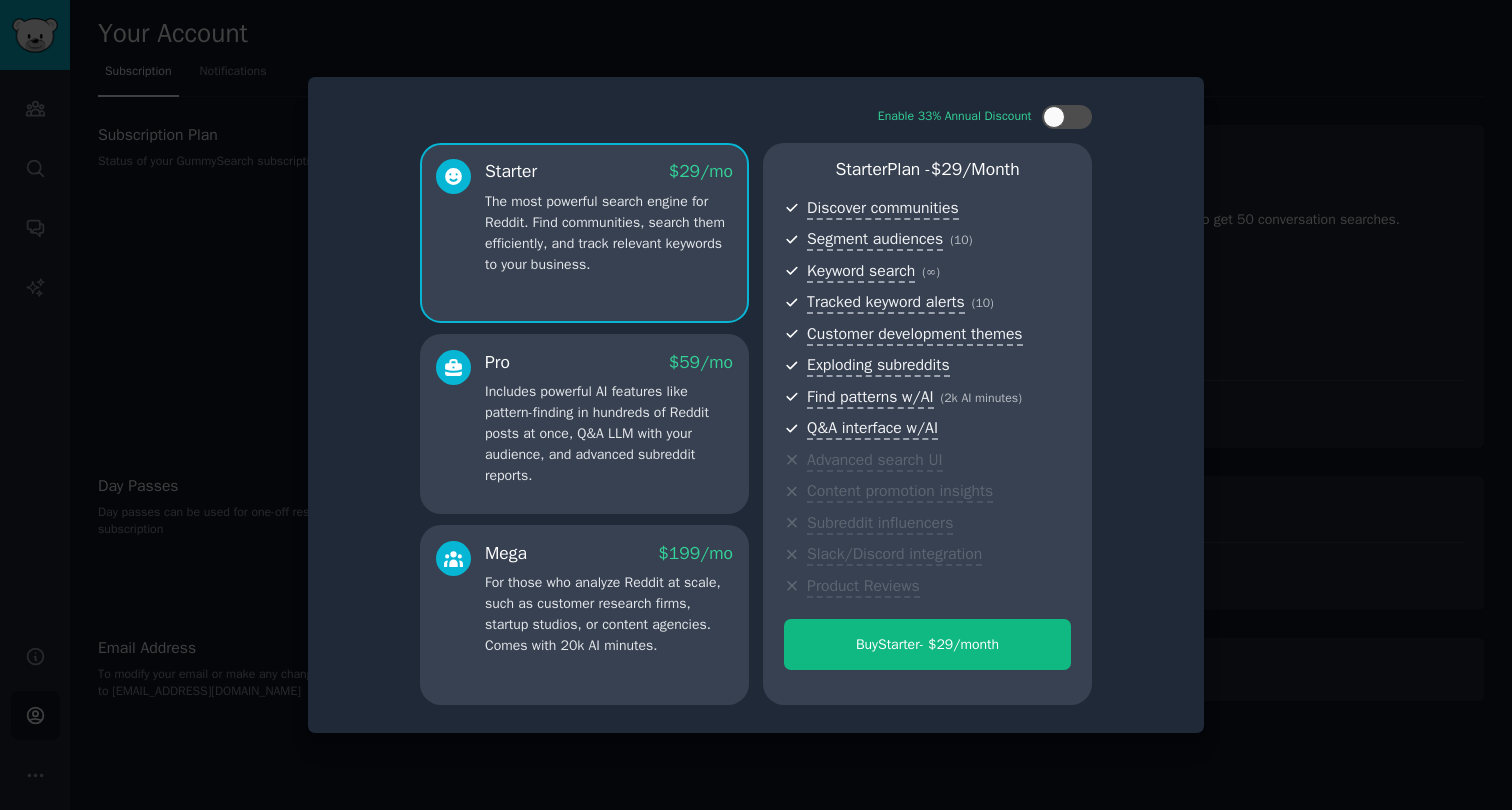 click on "$ 59 /mo" 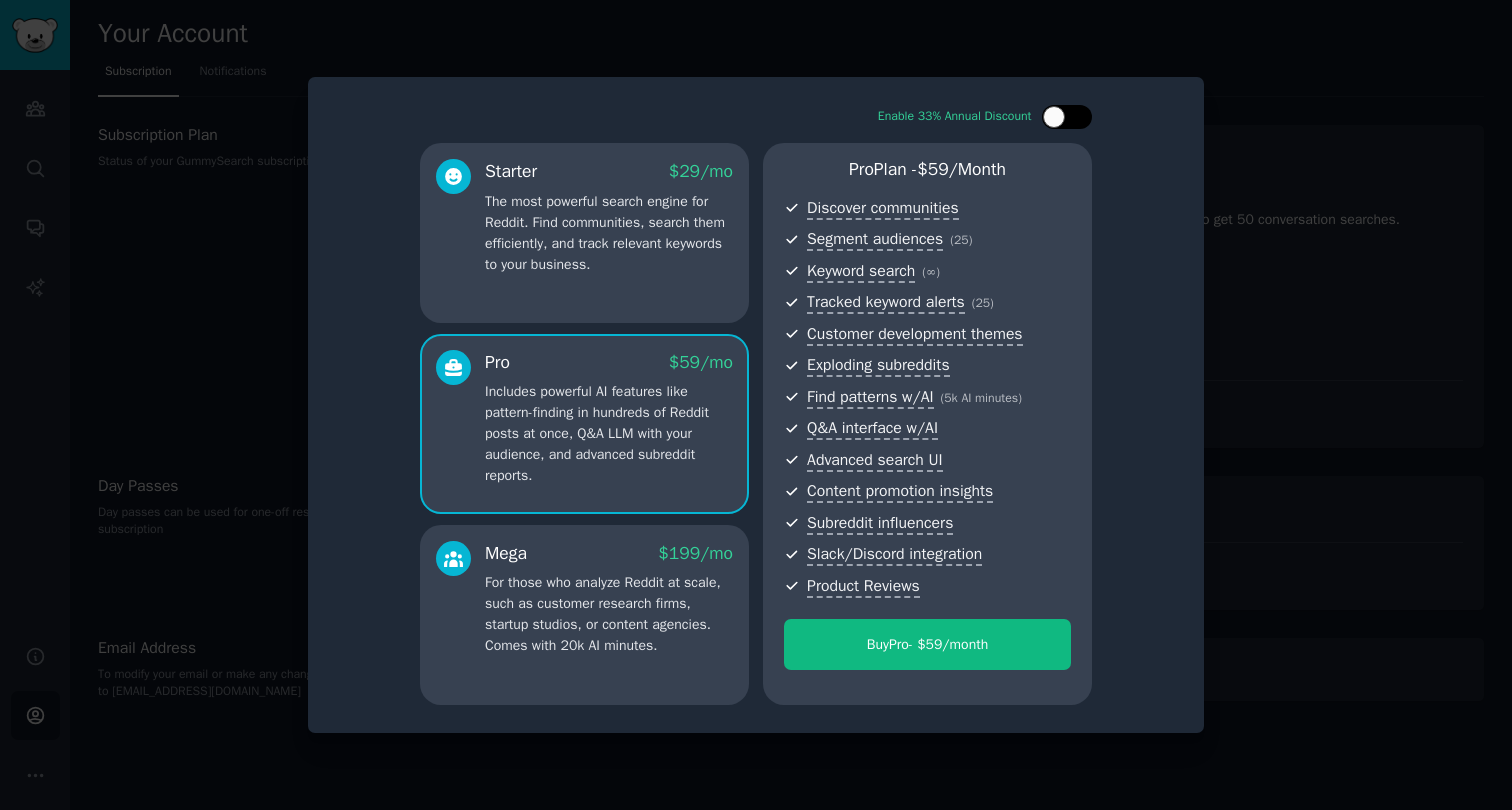 click at bounding box center [1067, 117] 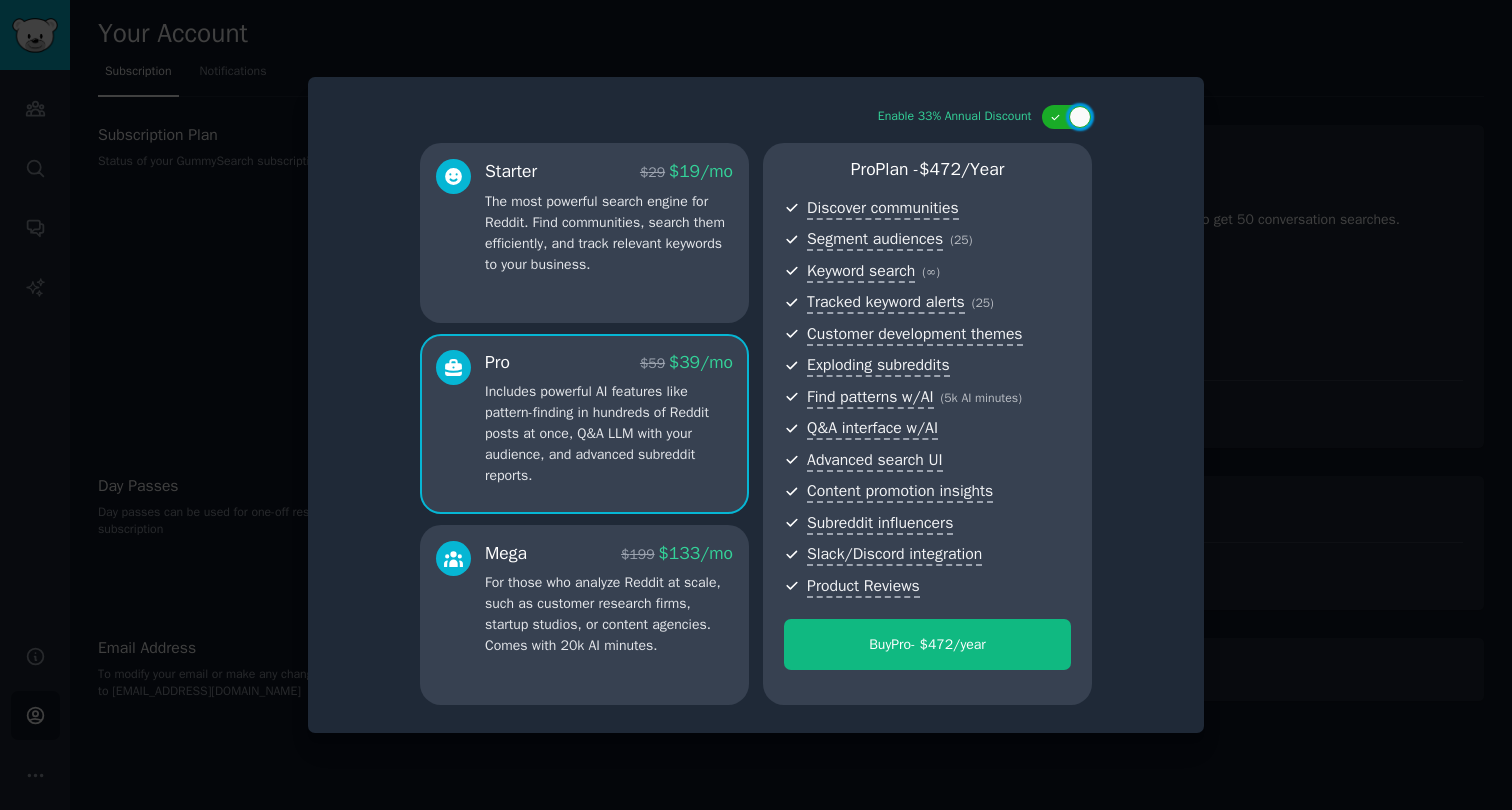 click on "The most powerful search engine for Reddit. Find communities, search them efficiently, and track relevant keywords to your business." at bounding box center (609, 233) 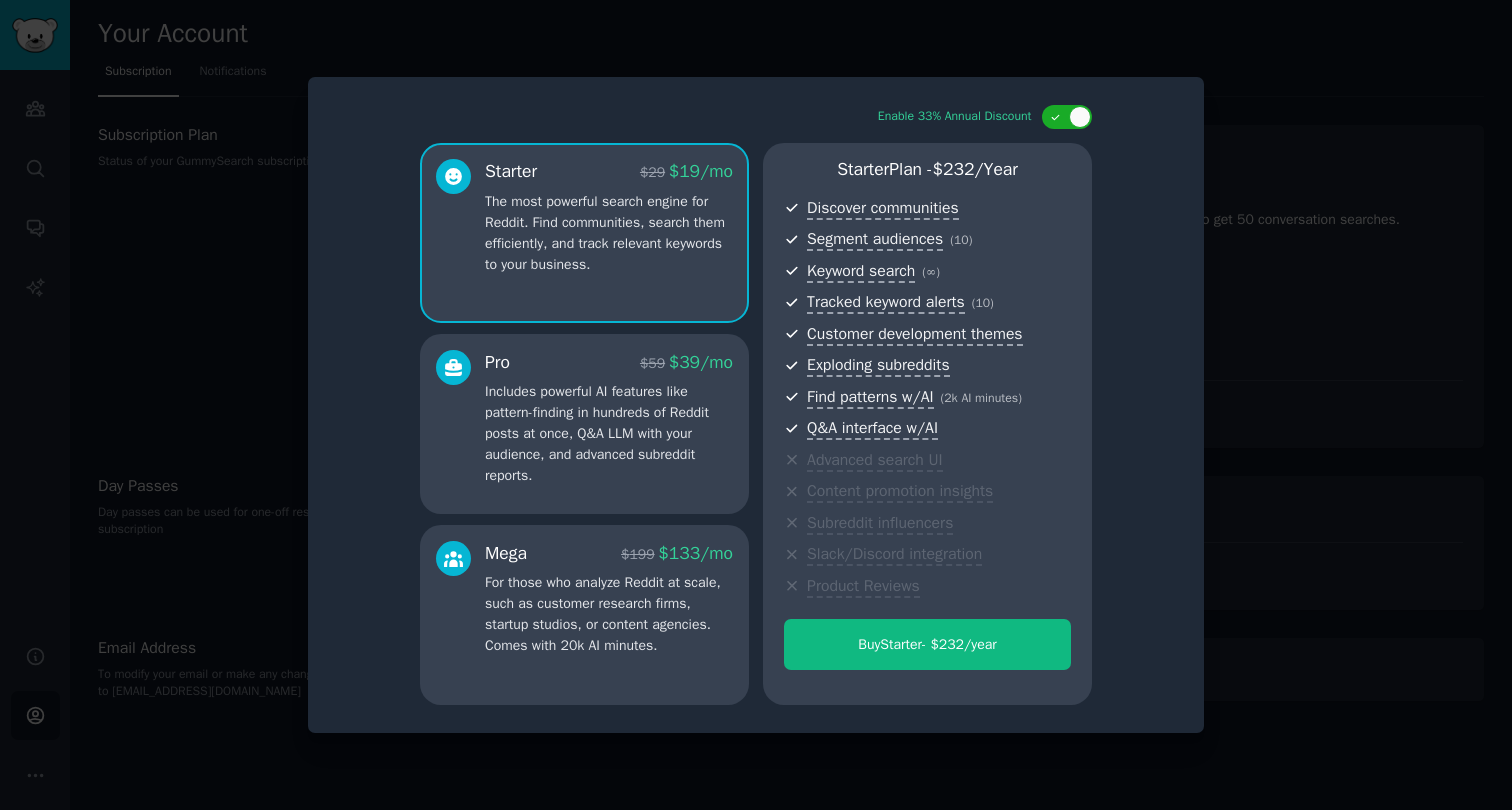 click on "Enable 33% Annual Discount Starter $ 29 $ 19 /mo The most powerful search engine for Reddit. Find communities, search them efficiently, and track relevant keywords to your business. Pro $ 59 $ 39 /mo Includes powerful AI features like pattern-finding in hundreds of Reddit posts at once, Q&A LLM with your audience, and advanced subreddit reports. Mega $ 199 $ 133 /mo For those who analyze Reddit at scale, such as customer research firms, startup studios, or content agencies. Comes with 20k AI minutes. Starter  Plan -  $ 232 /year Discover communities Segment audiences ( 10 ) Keyword search ( ∞ ) Tracked keyword alerts ( 10 ) Customer development themes Exploding subreddits Find patterns w/AI ( 2k AI minutes ) Q&A interface w/AI Advanced search UI Content promotion insights Subreddit influencers Slack/Discord integration Product Reviews Buy  Starter  - $ 232 /year" at bounding box center (756, 405) 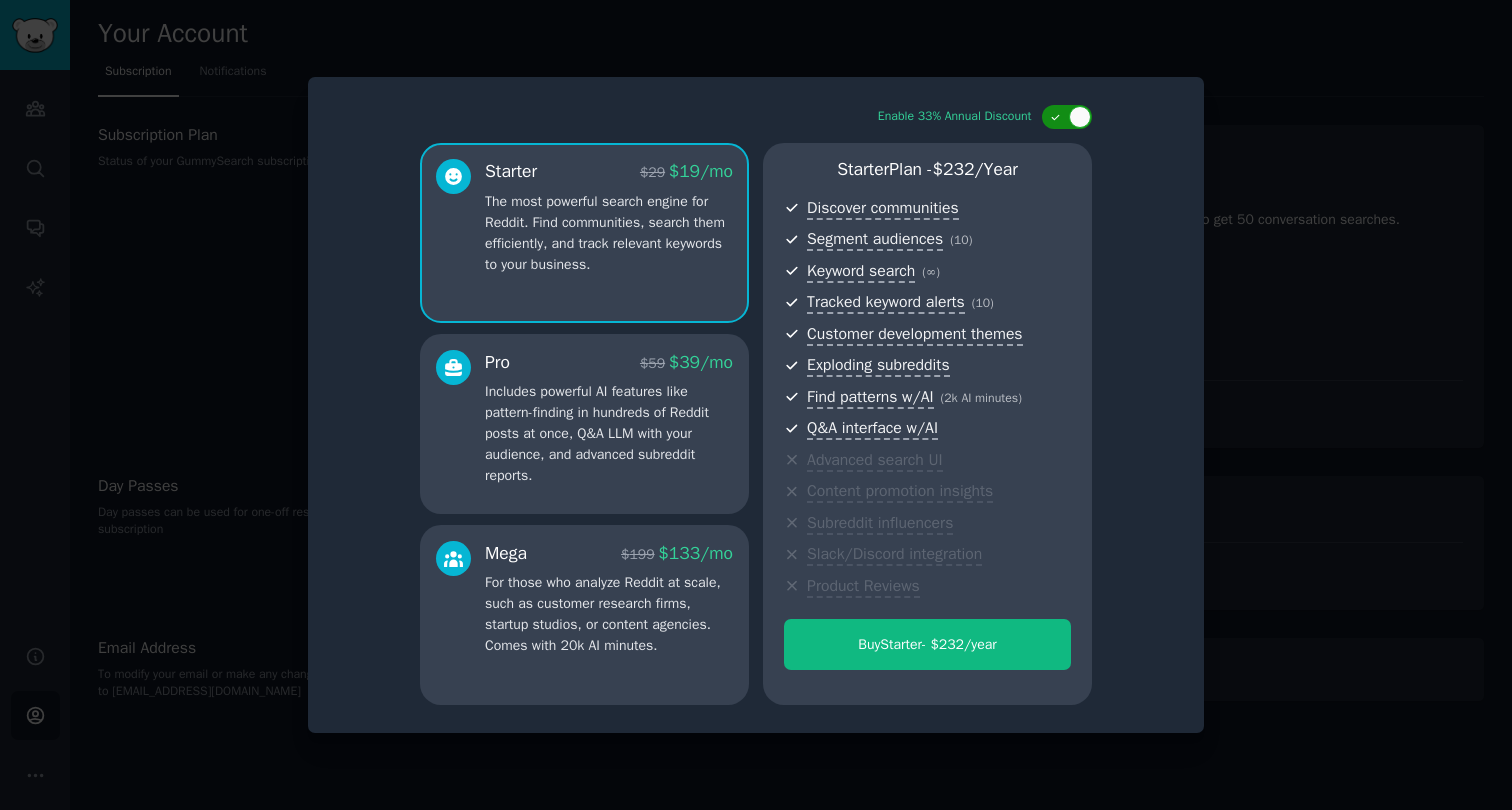 click at bounding box center (1067, 117) 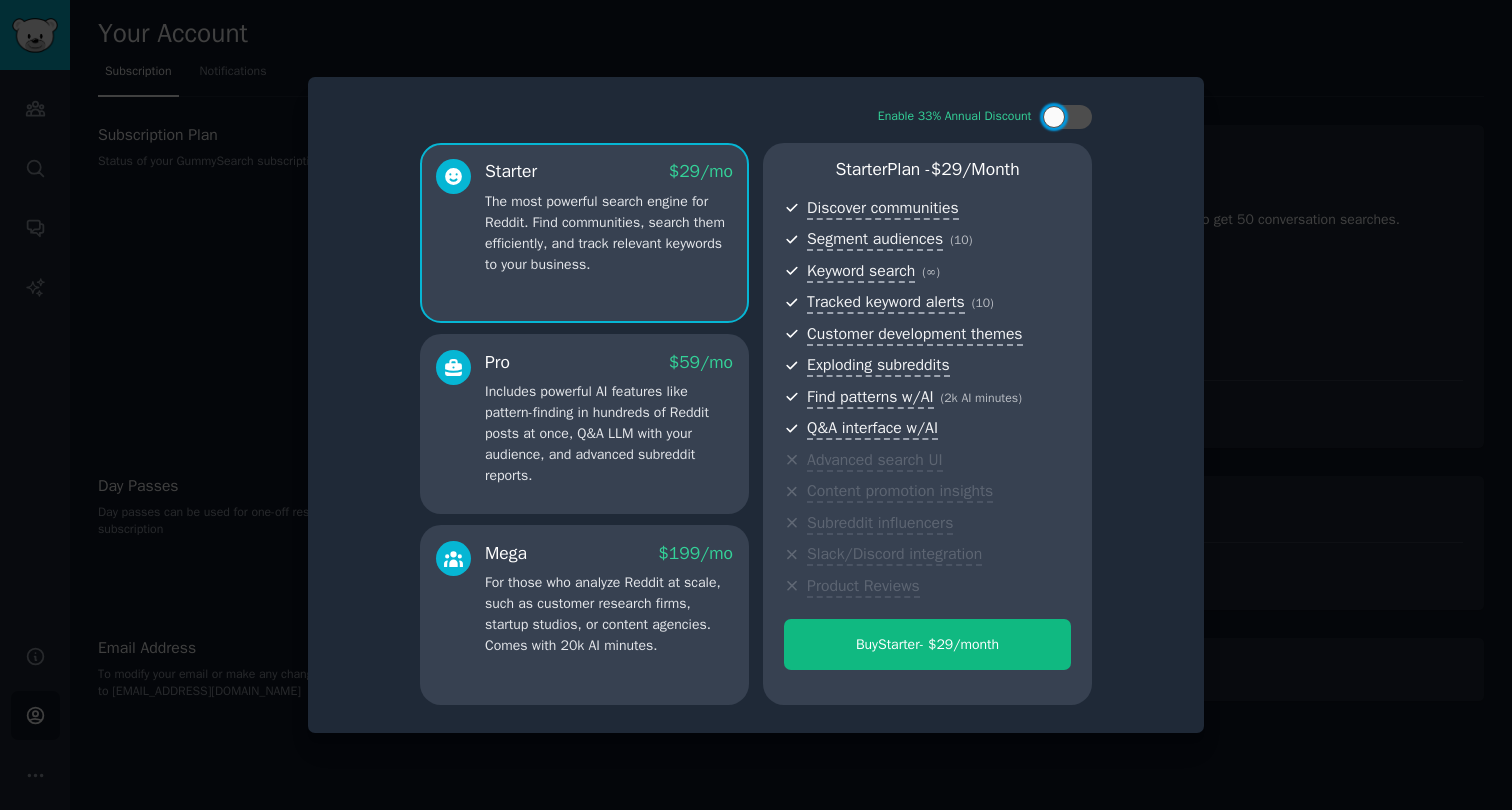 click on "The most powerful search engine for Reddit. Find communities, search them efficiently, and track relevant keywords to your business." at bounding box center [609, 233] 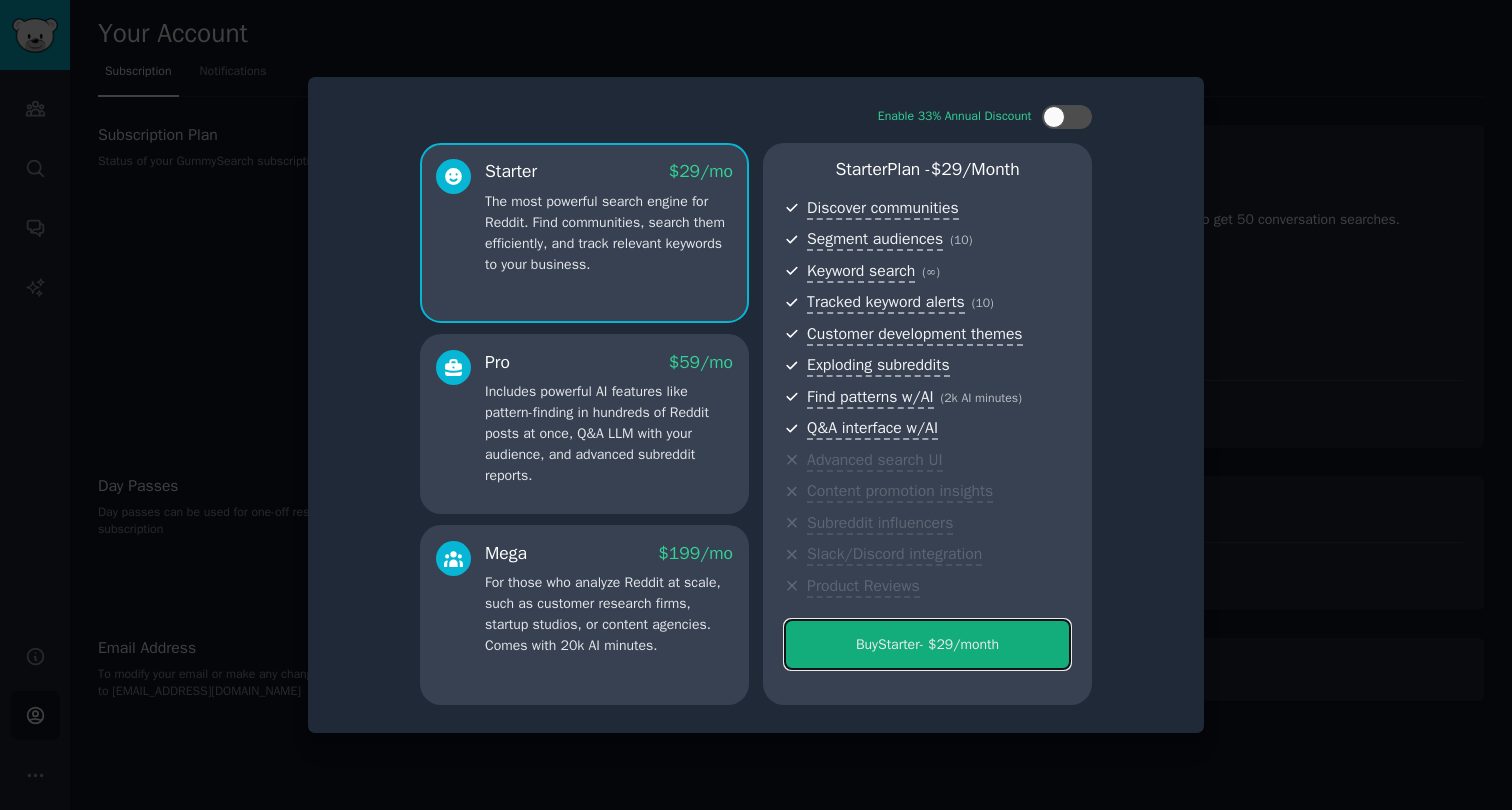 click on "Buy  Starter  - $ 29 /month" at bounding box center [927, 644] 